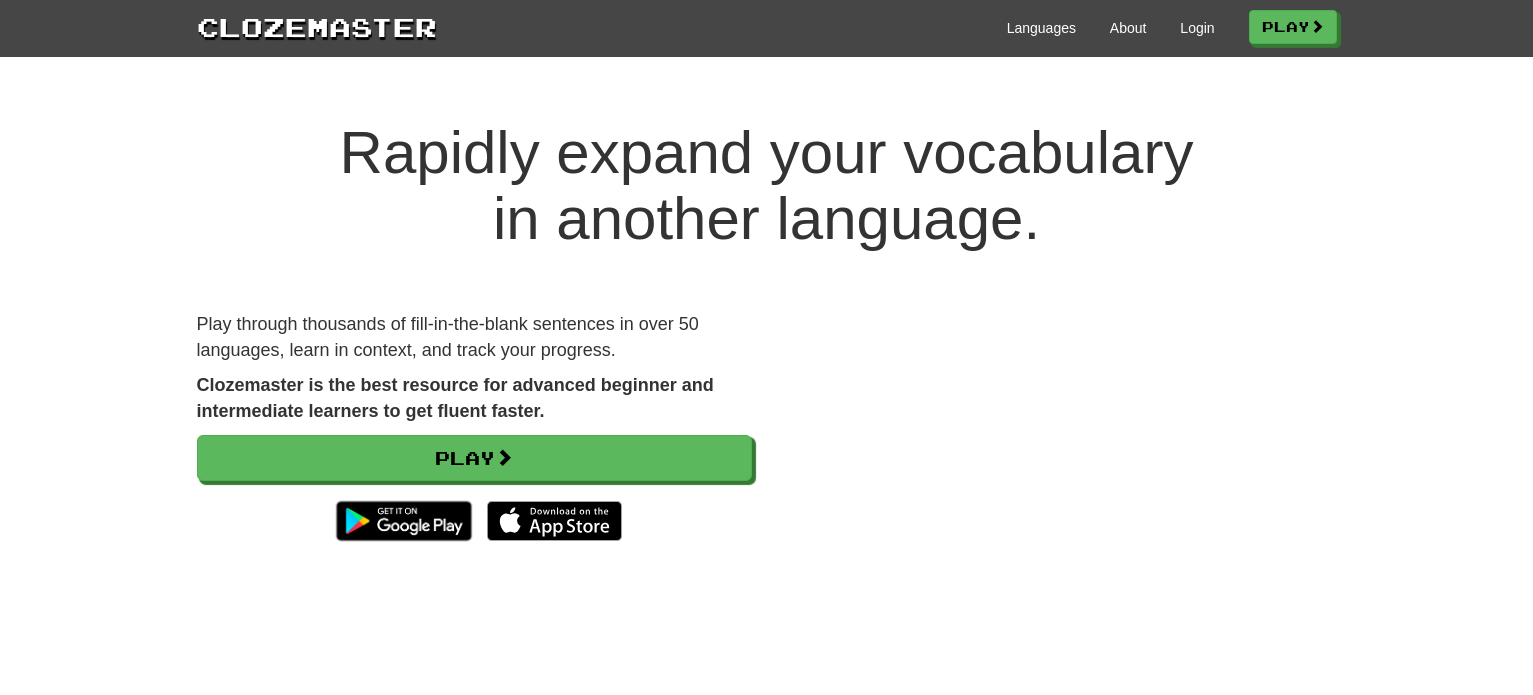 scroll, scrollTop: 0, scrollLeft: 0, axis: both 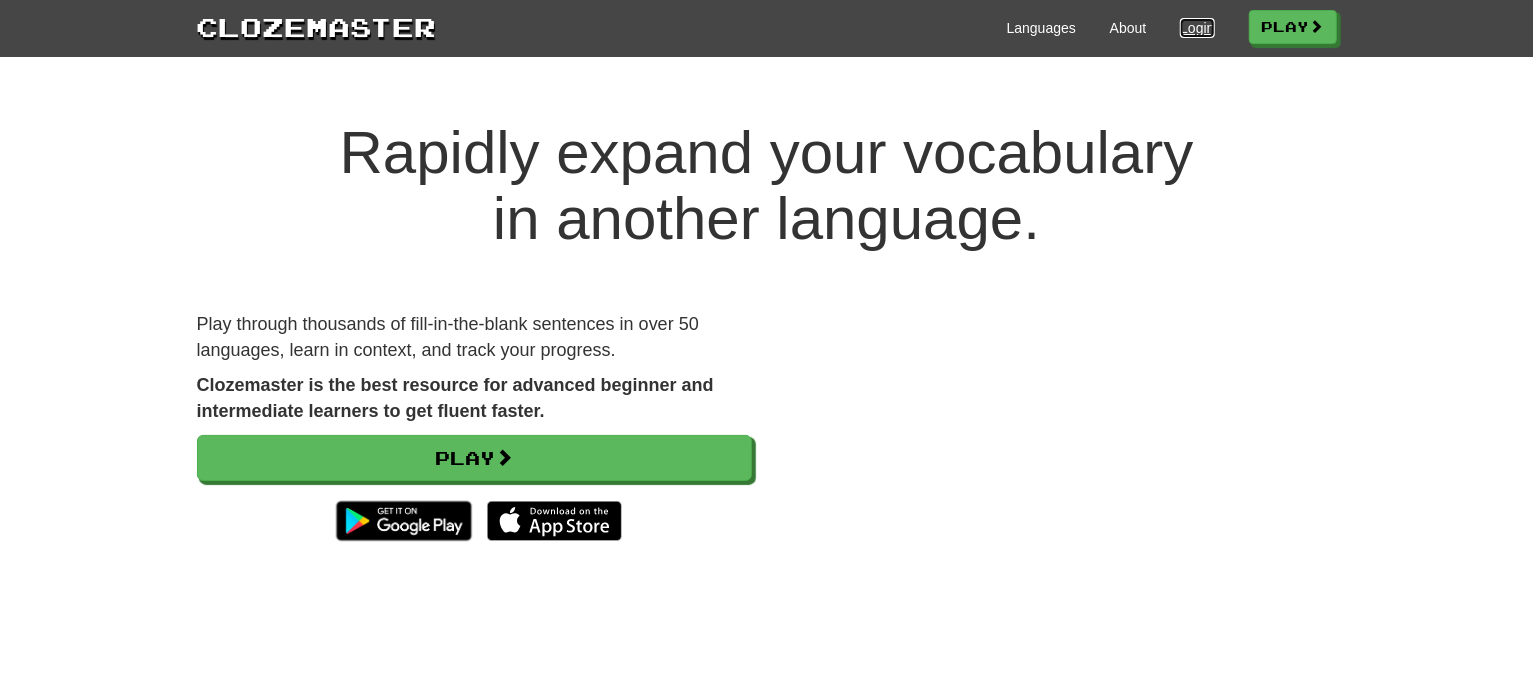 click on "Login" at bounding box center (1197, 28) 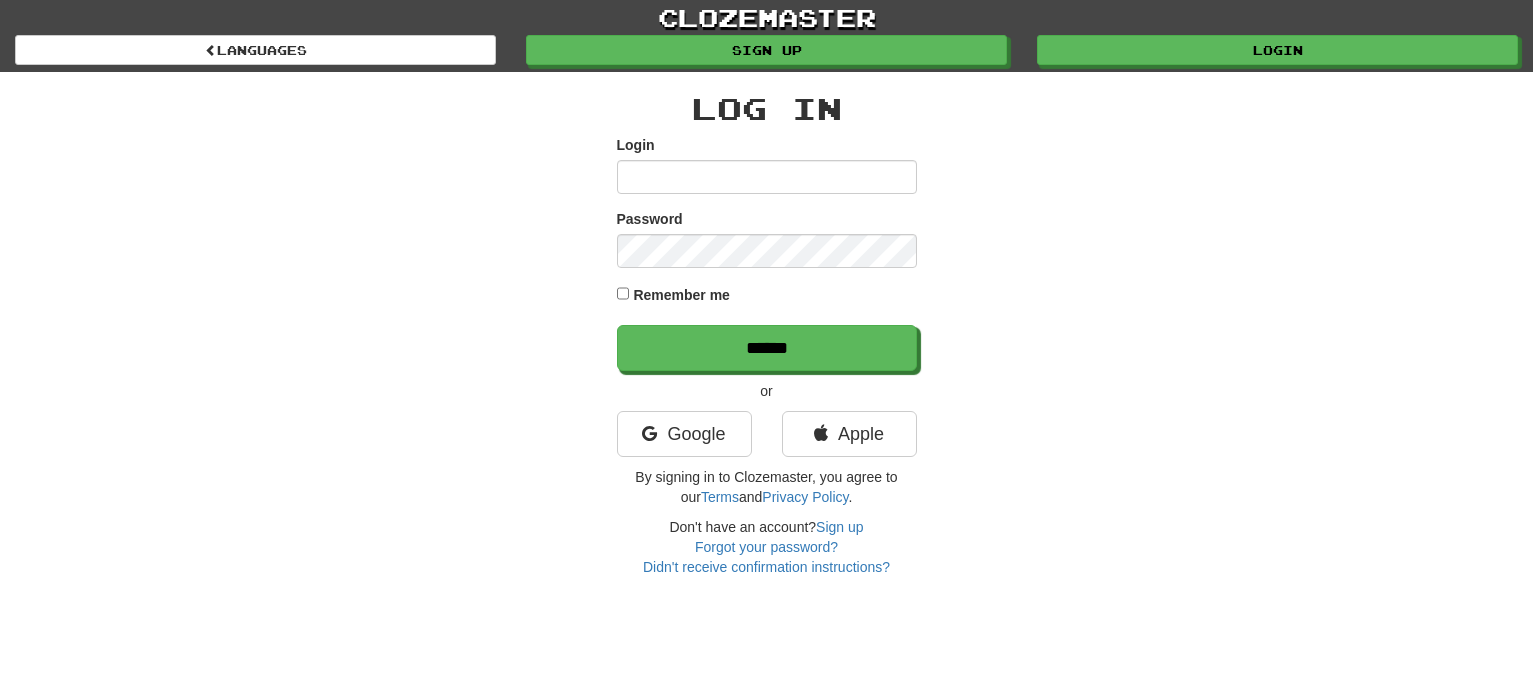 scroll, scrollTop: 0, scrollLeft: 0, axis: both 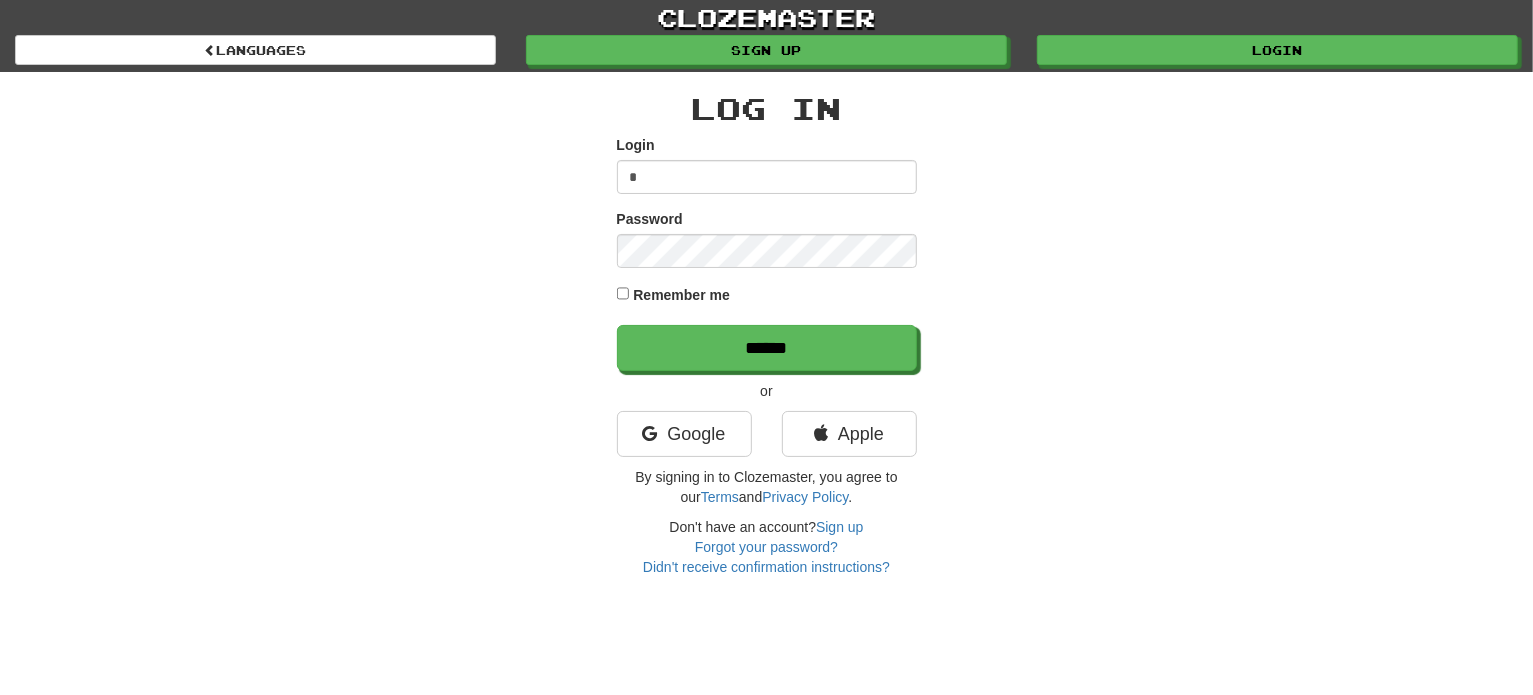 type on "**********" 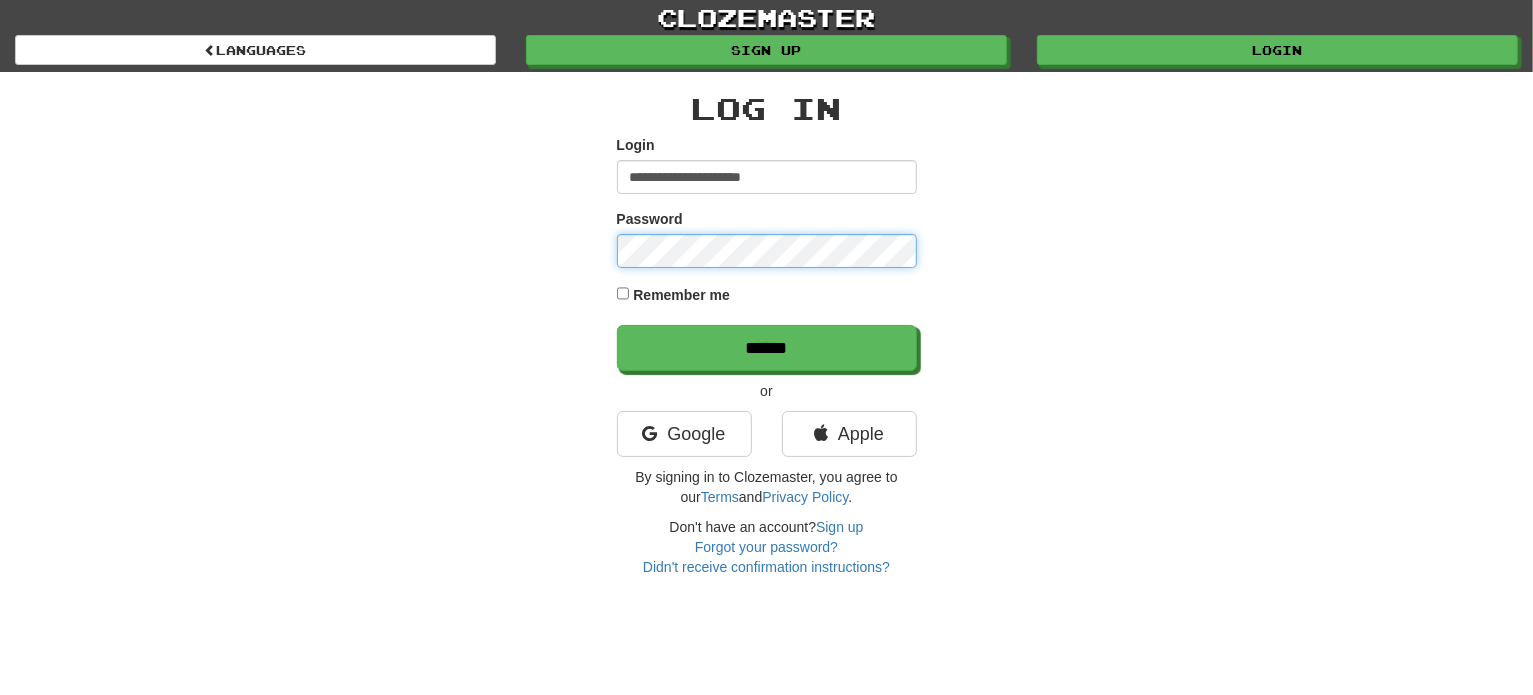 click on "******" at bounding box center (767, 348) 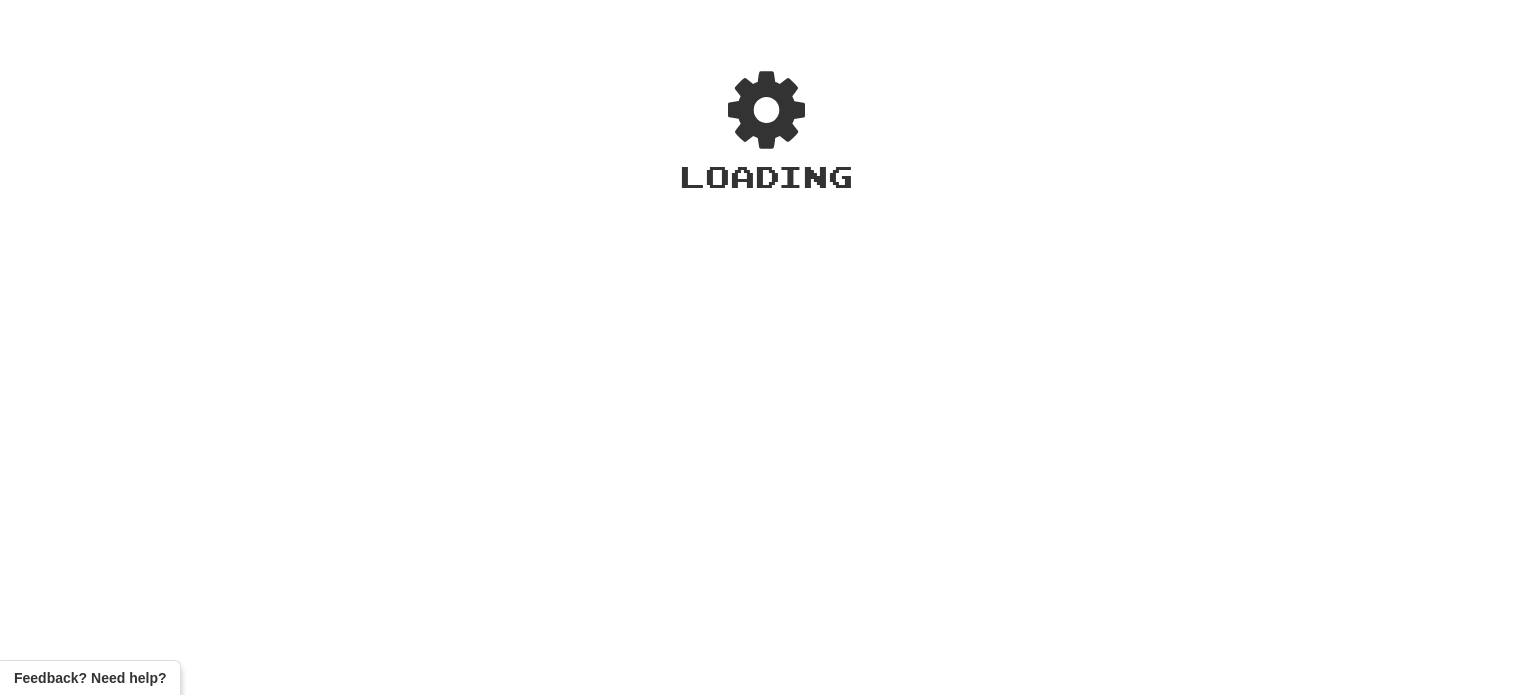 scroll, scrollTop: 0, scrollLeft: 0, axis: both 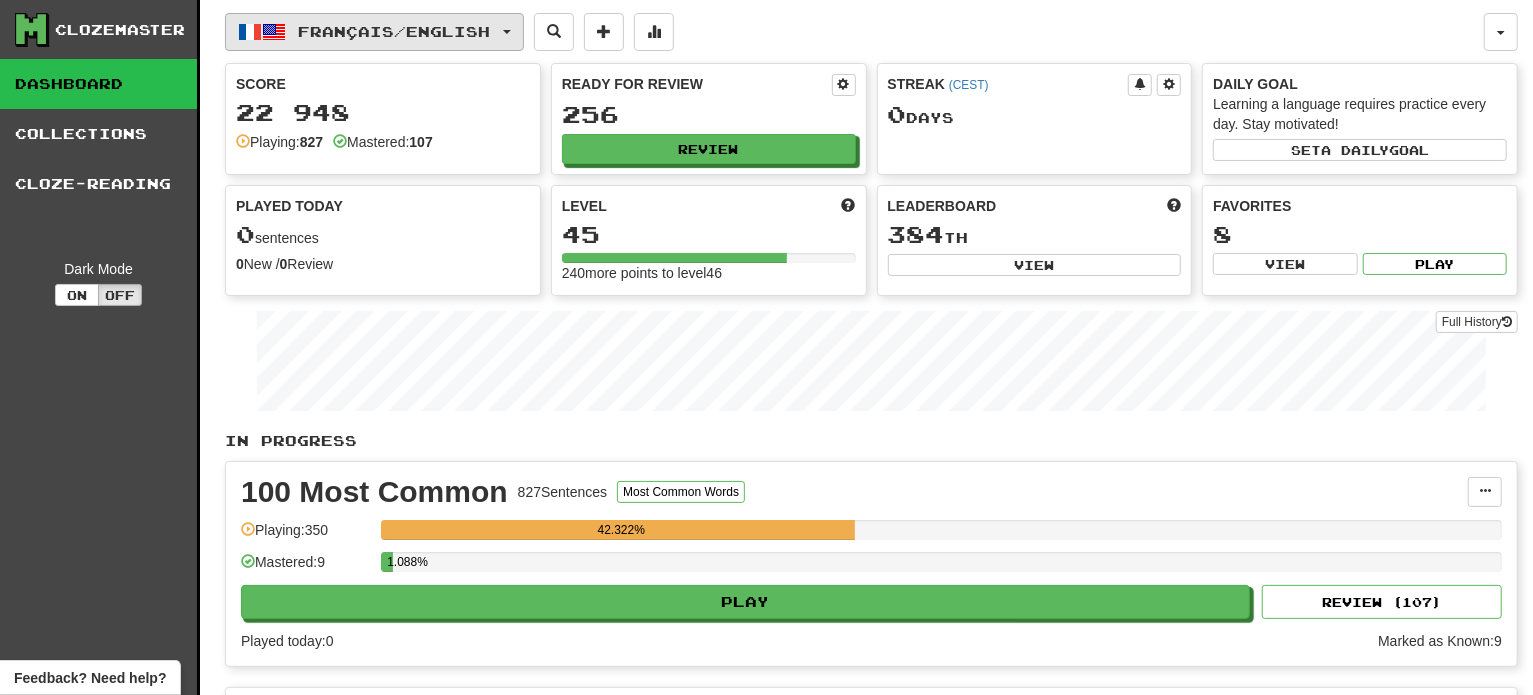 click on "Français  /  English" at bounding box center [374, 32] 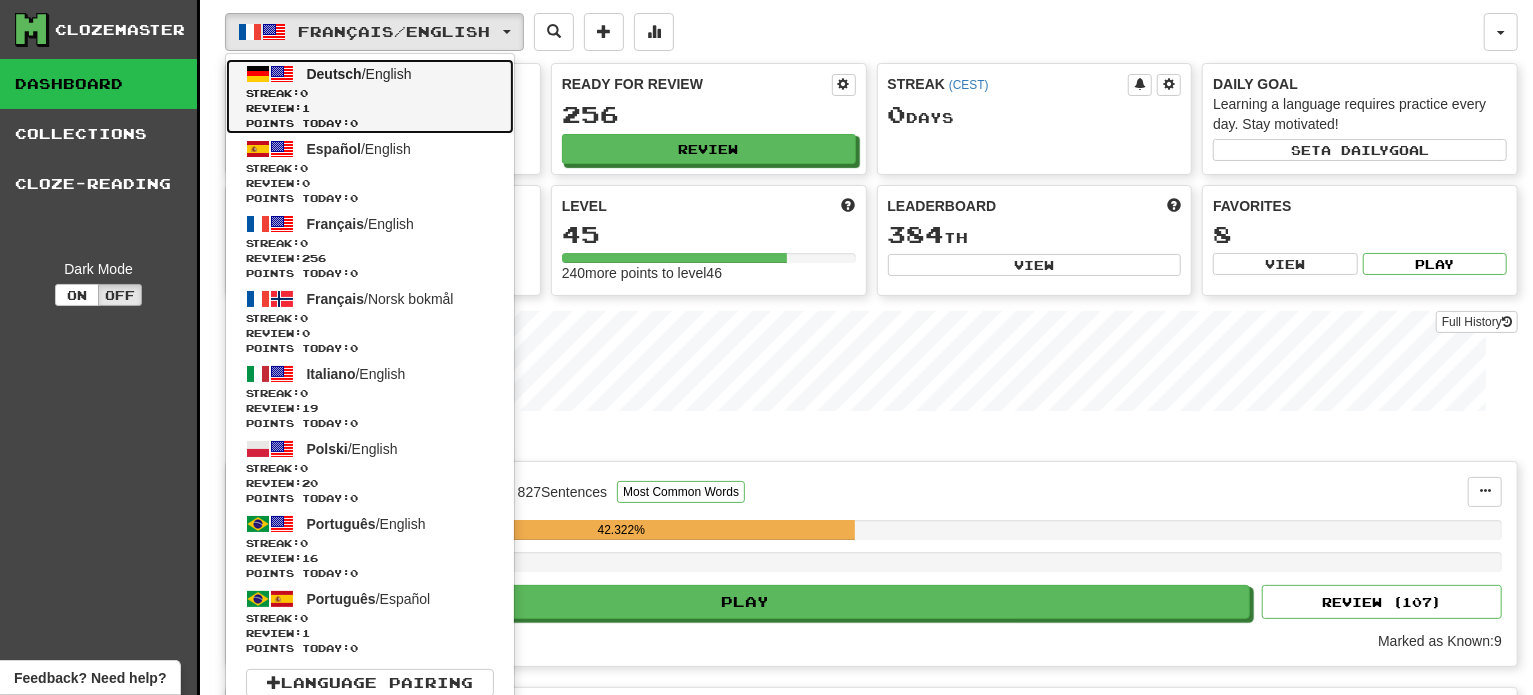 click on "Streak:  0" at bounding box center [370, 93] 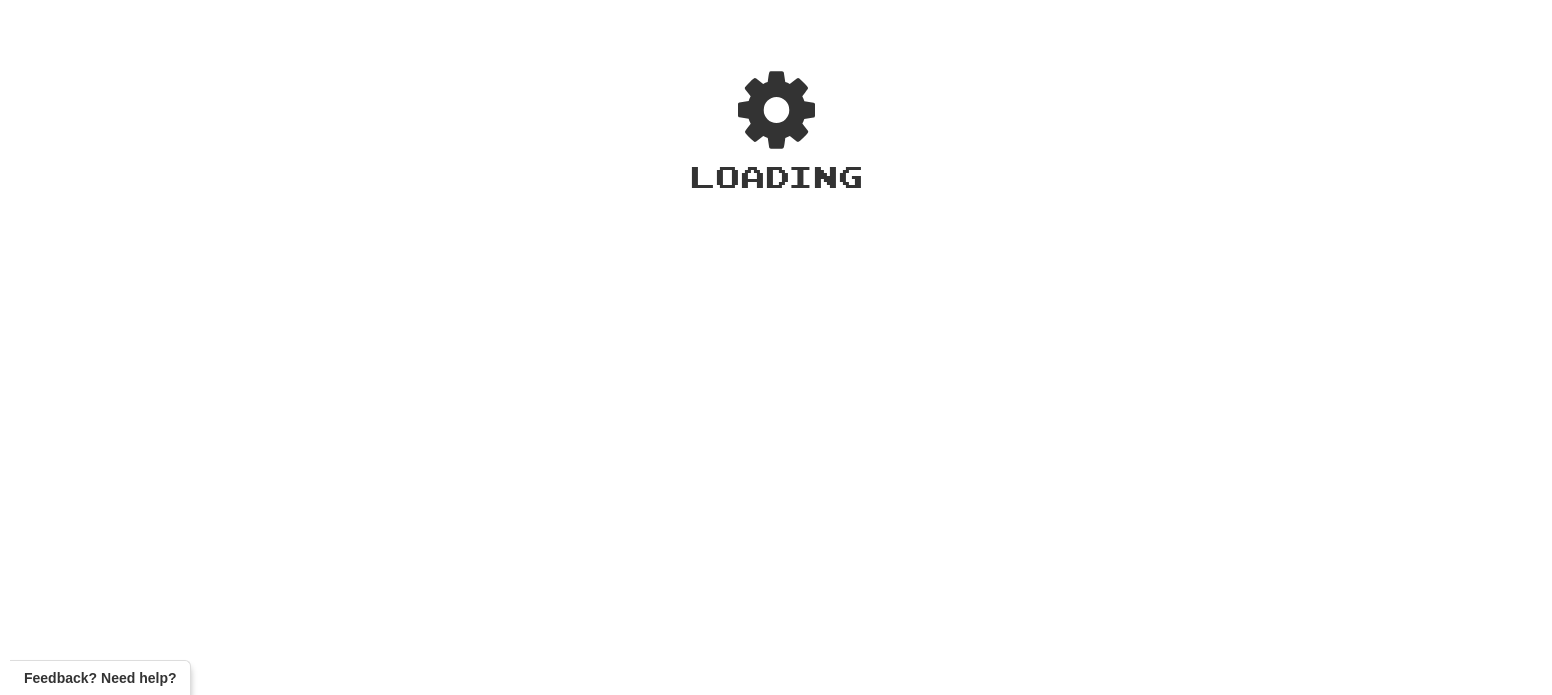 scroll, scrollTop: 0, scrollLeft: 0, axis: both 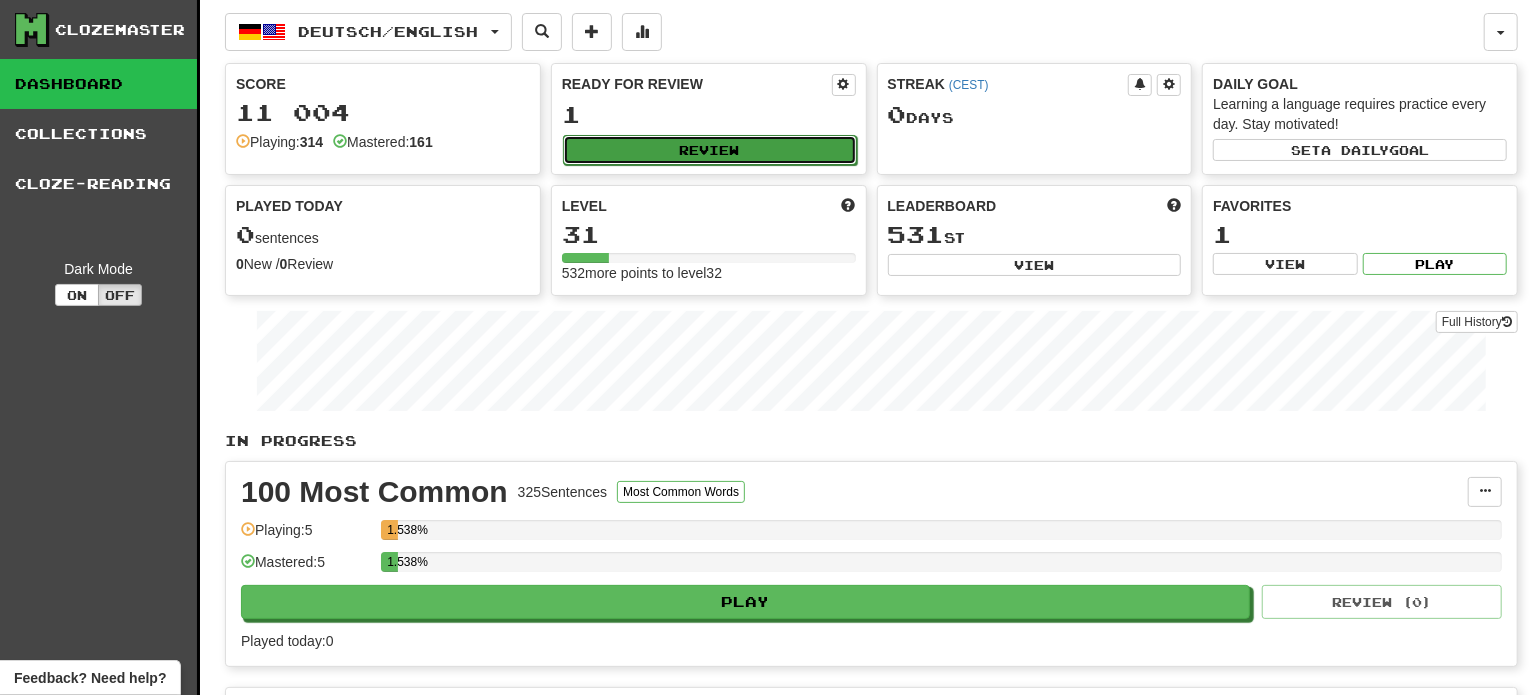 click on "Review" at bounding box center [710, 150] 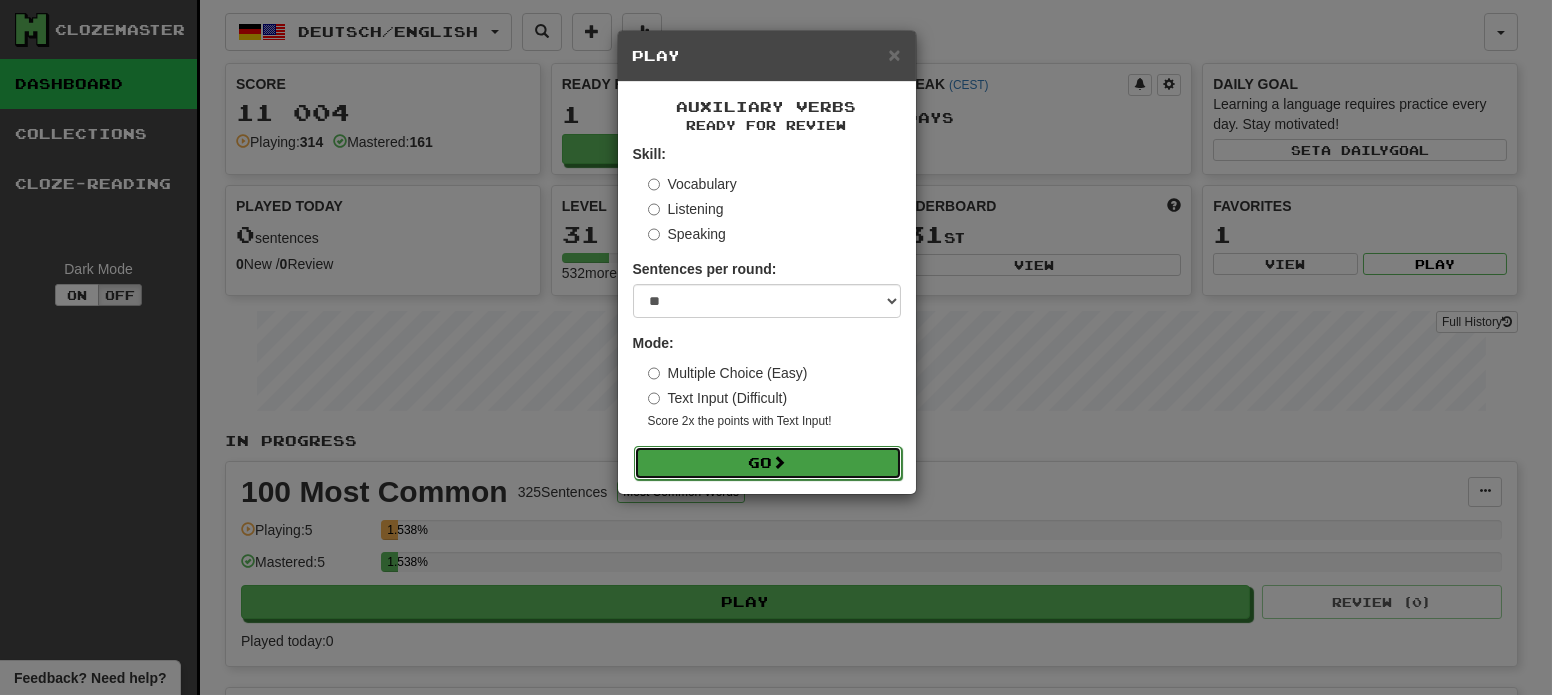 click at bounding box center (780, 462) 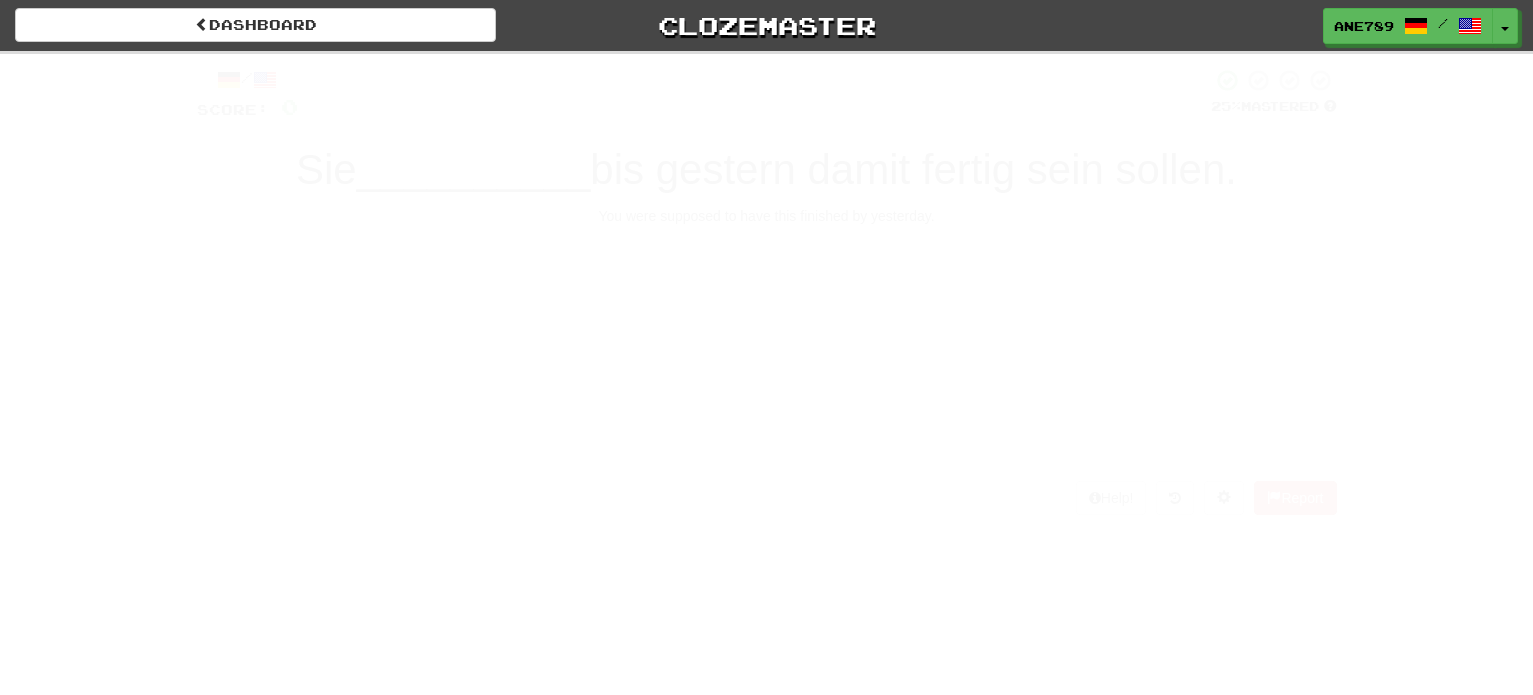 scroll, scrollTop: 0, scrollLeft: 0, axis: both 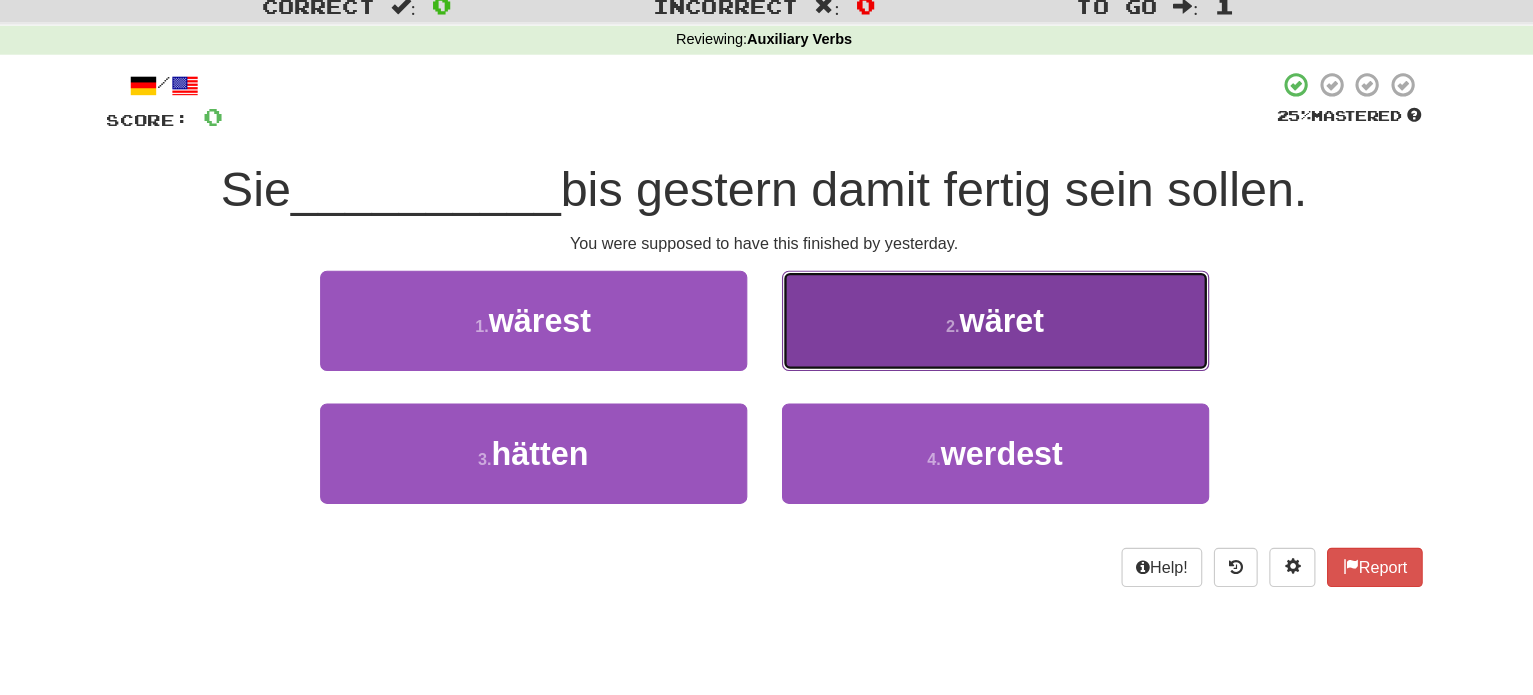 click on "2 .  wäret" at bounding box center (967, 338) 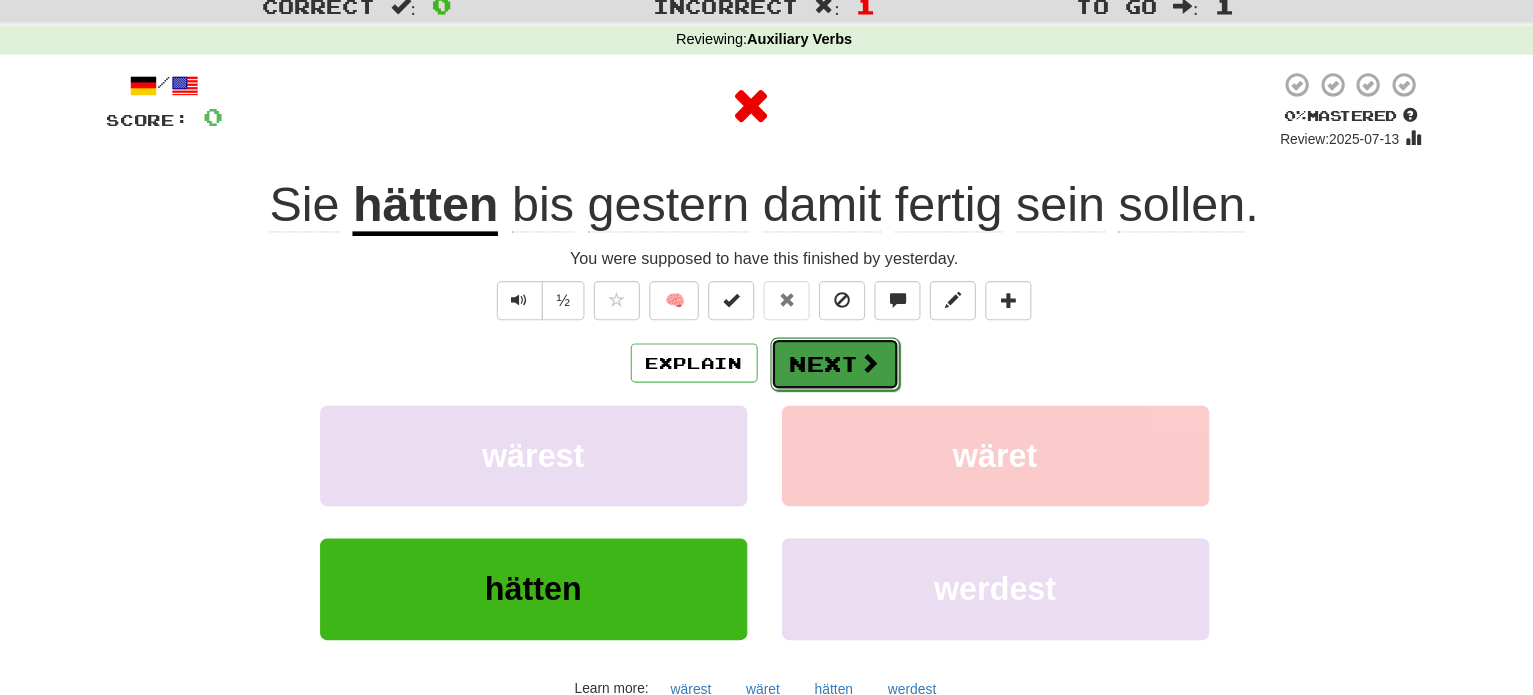 click on "Next" at bounding box center [828, 376] 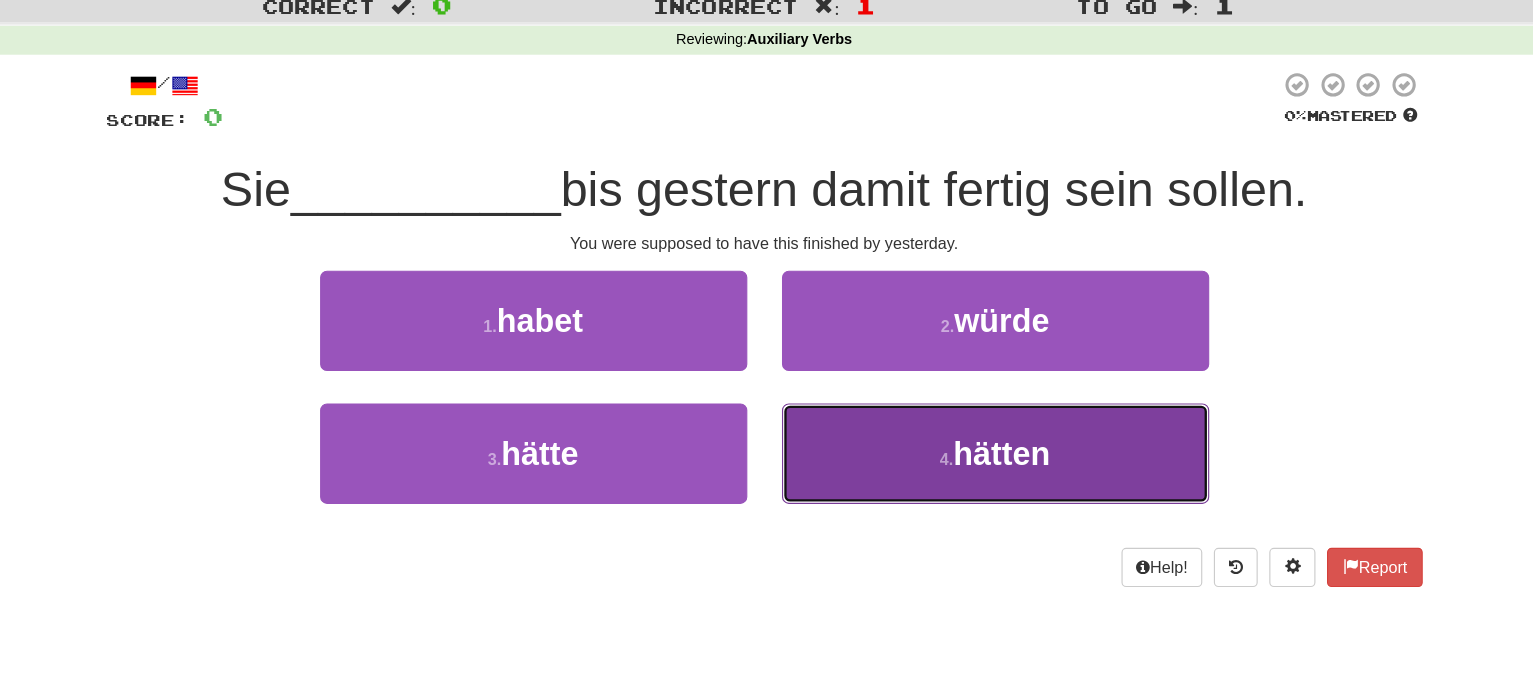 click on "4 .  hätten" at bounding box center [967, 453] 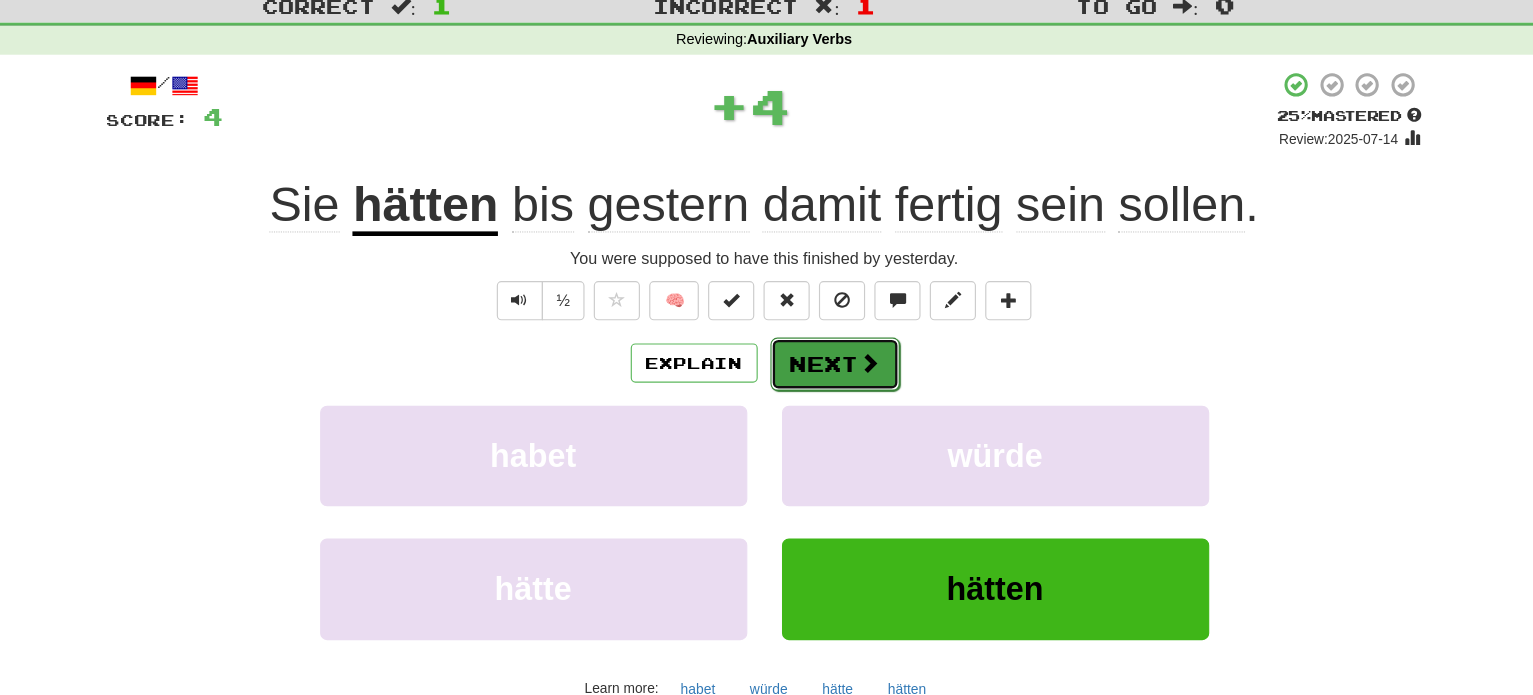 click on "Next" at bounding box center [828, 376] 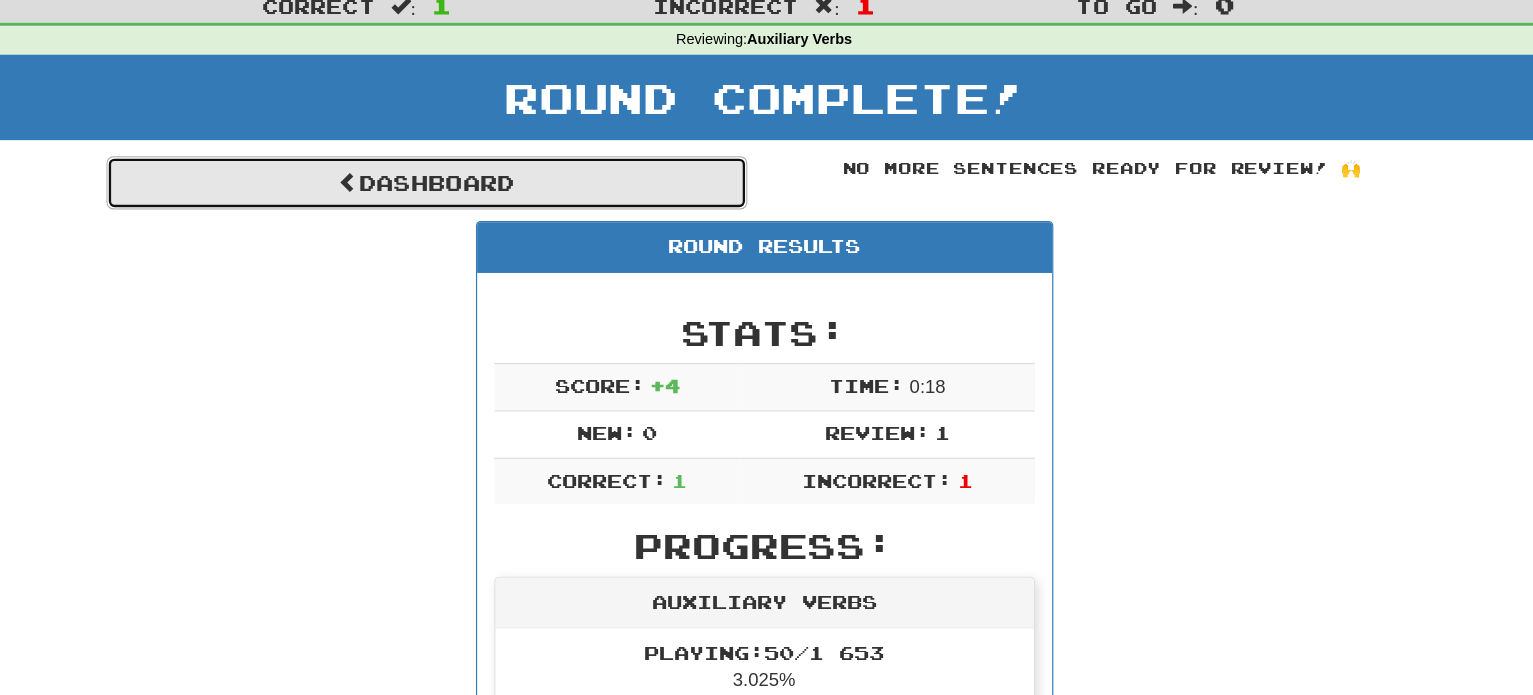 click on "Dashboard" at bounding box center [474, 219] 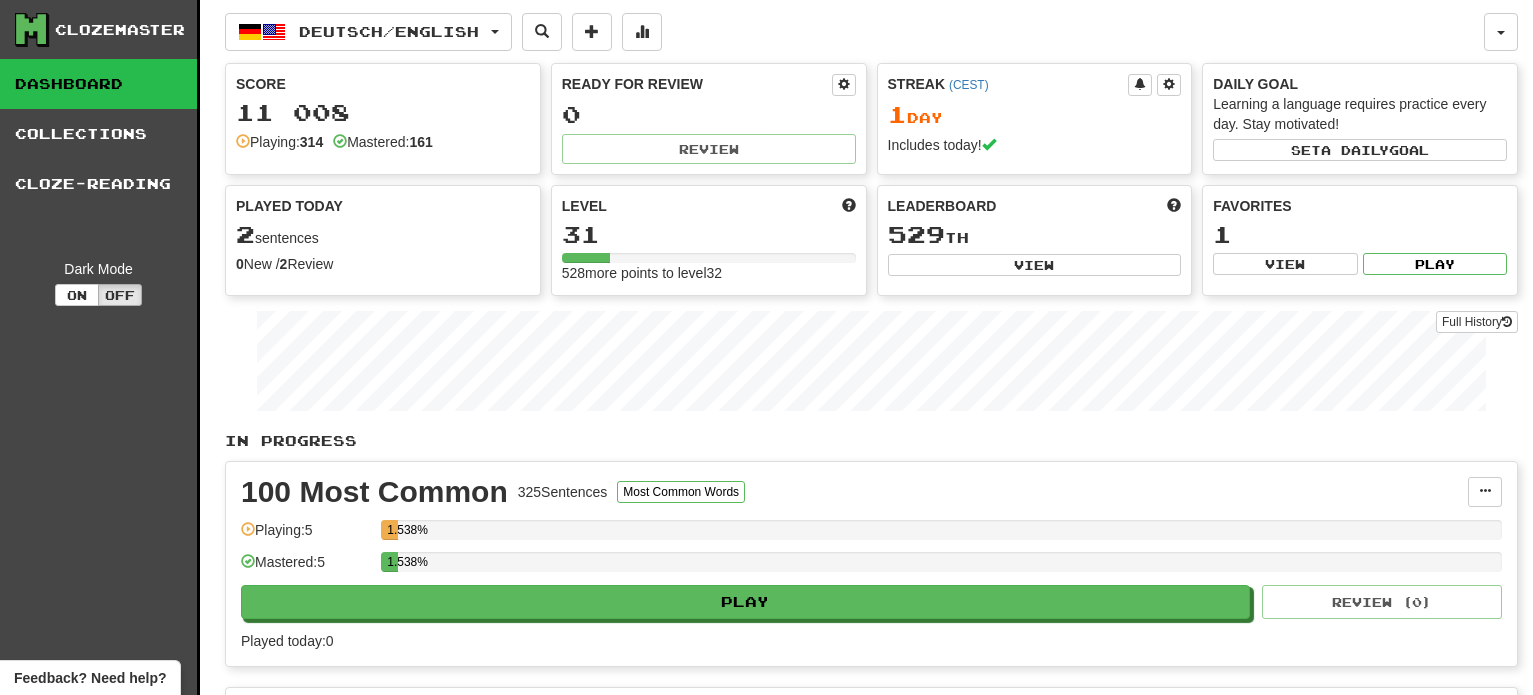 scroll, scrollTop: 0, scrollLeft: 0, axis: both 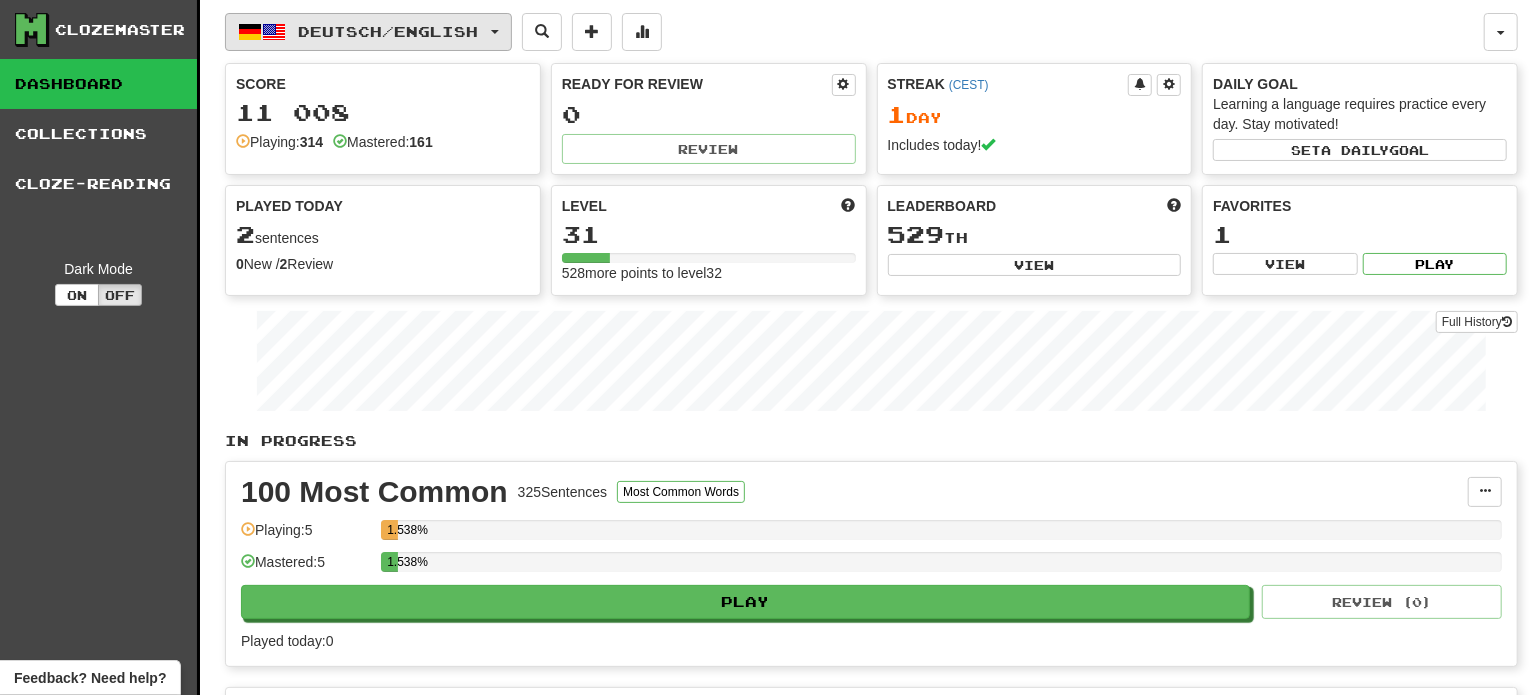 click on "Deutsch  /  English" at bounding box center [389, 31] 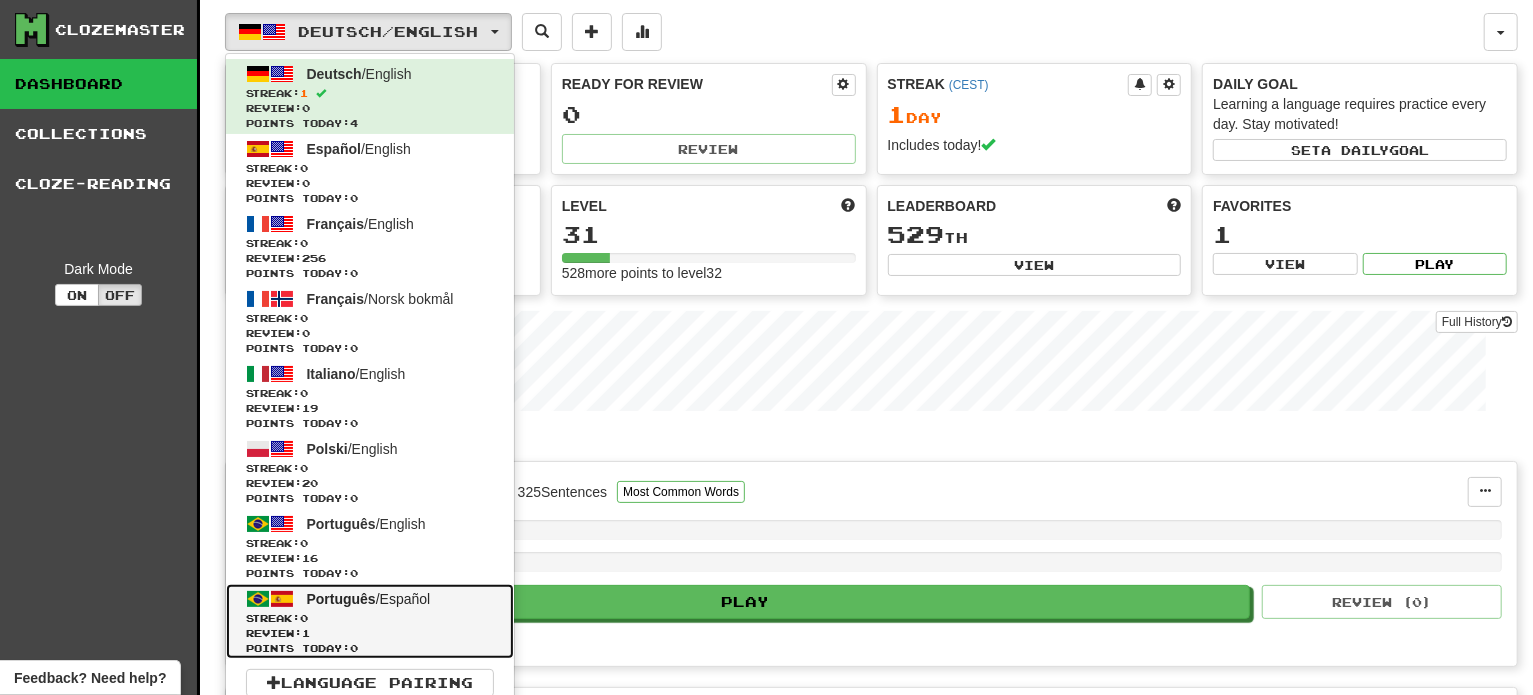 click on "Português  /  Español Streak:  0   Review:  1 Points today:  0" at bounding box center (370, 621) 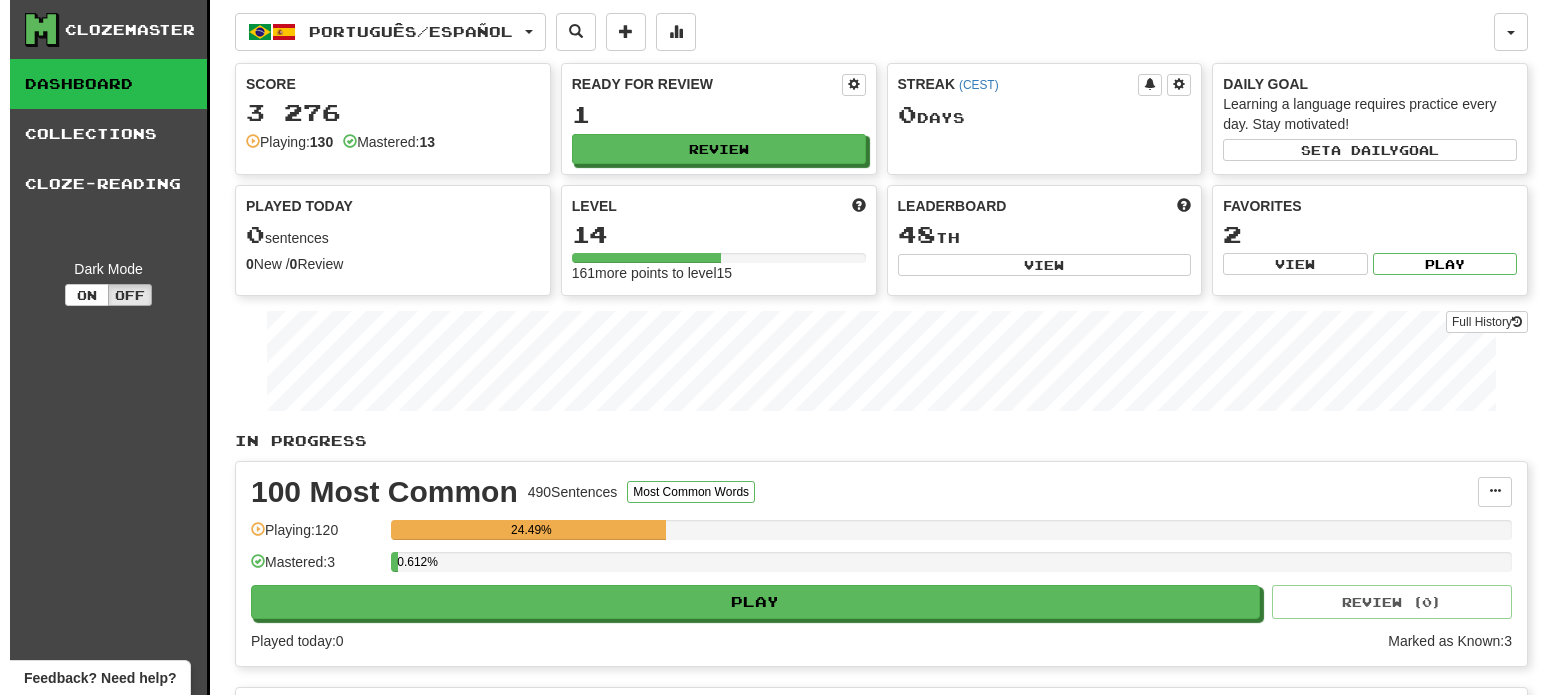 scroll, scrollTop: 0, scrollLeft: 0, axis: both 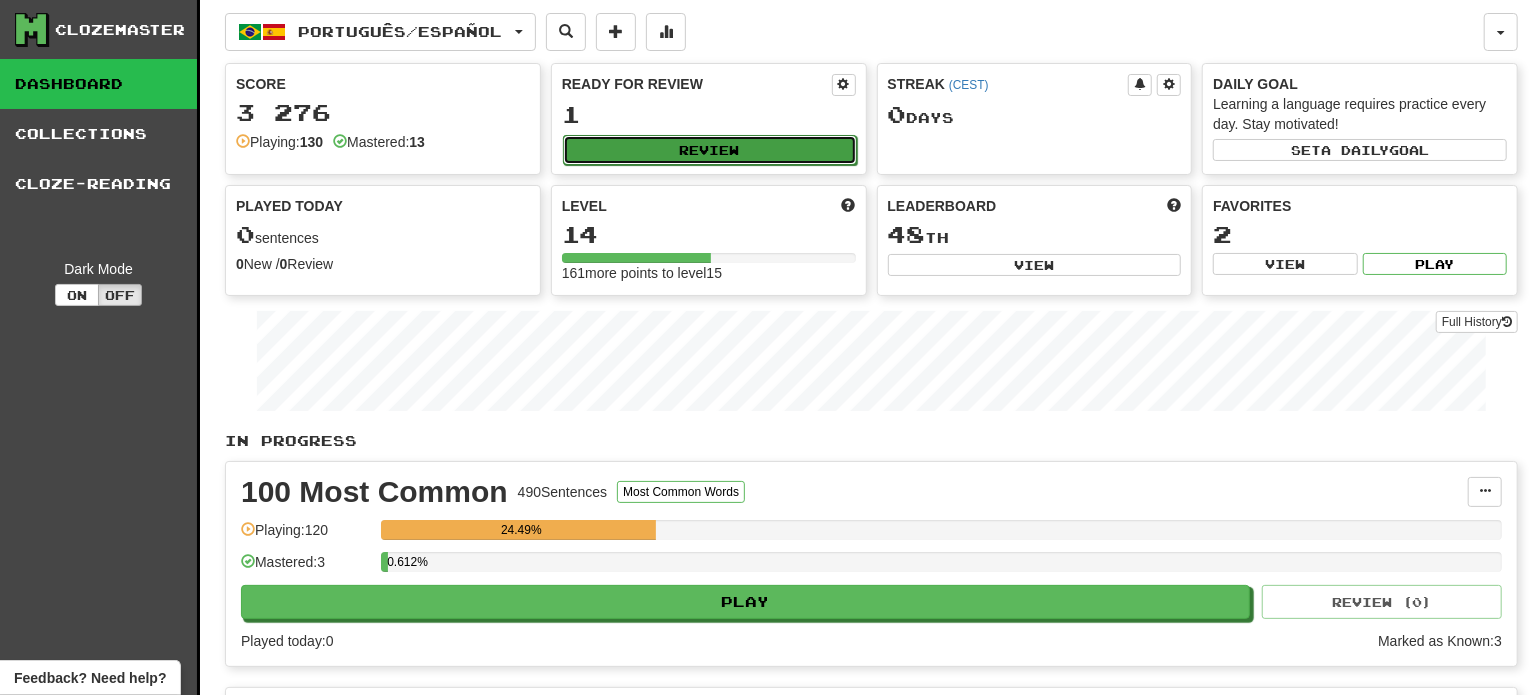 click on "Review" at bounding box center (710, 150) 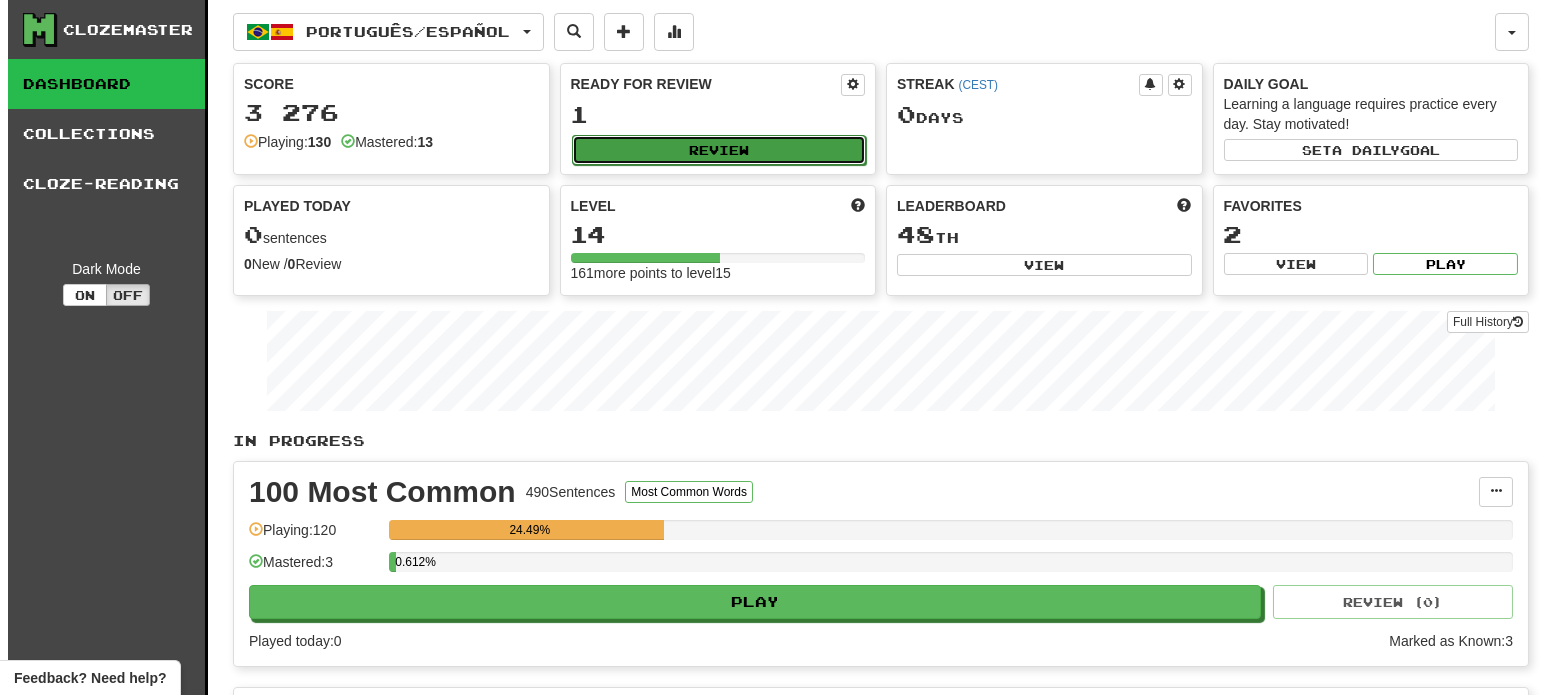 select on "**" 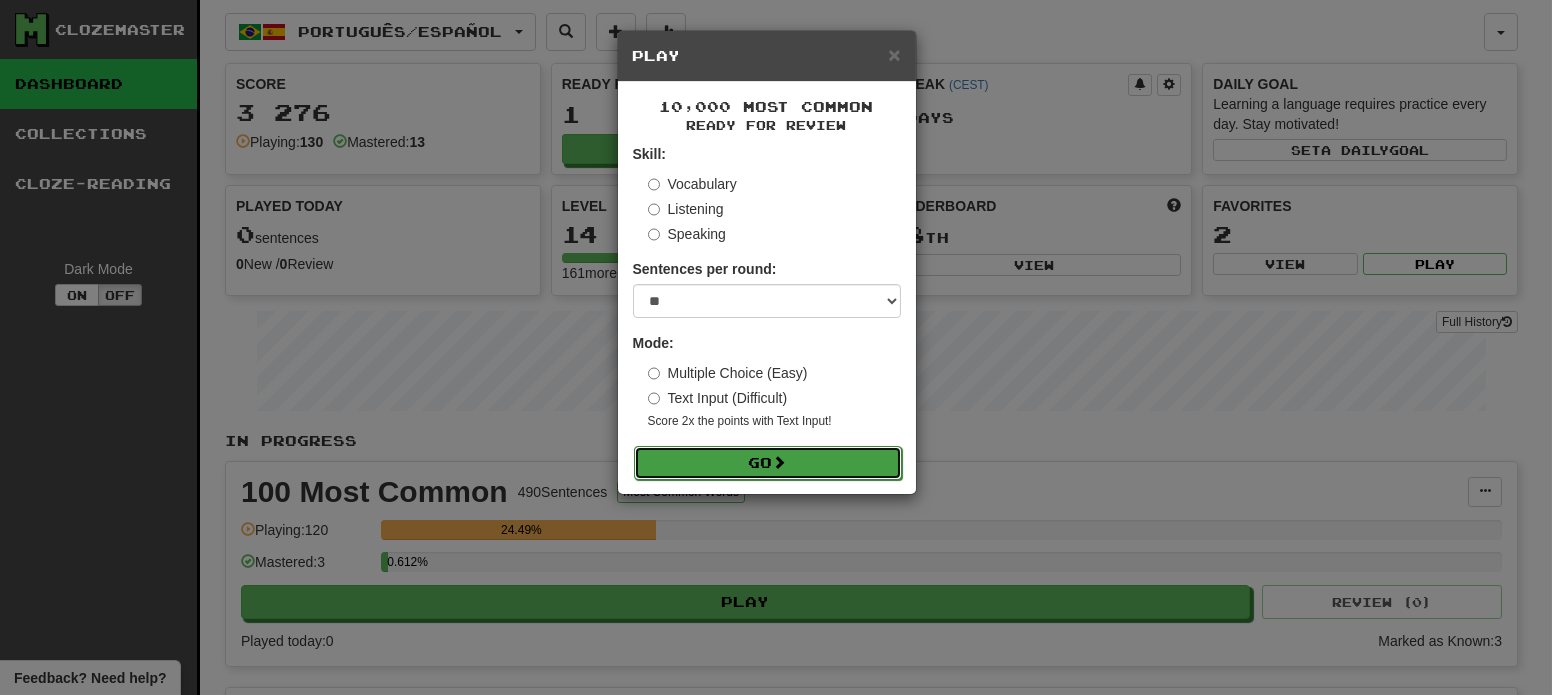 click on "Go" at bounding box center (768, 463) 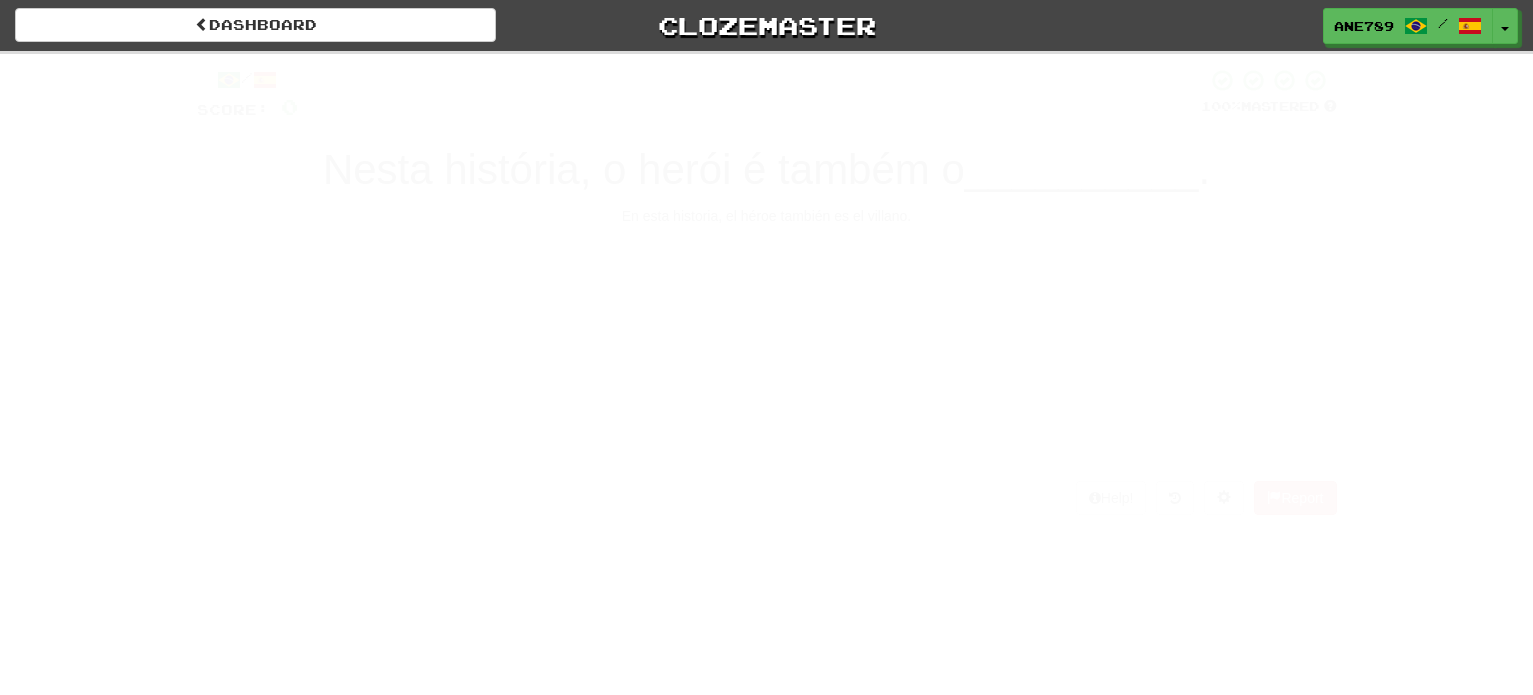 scroll, scrollTop: 0, scrollLeft: 0, axis: both 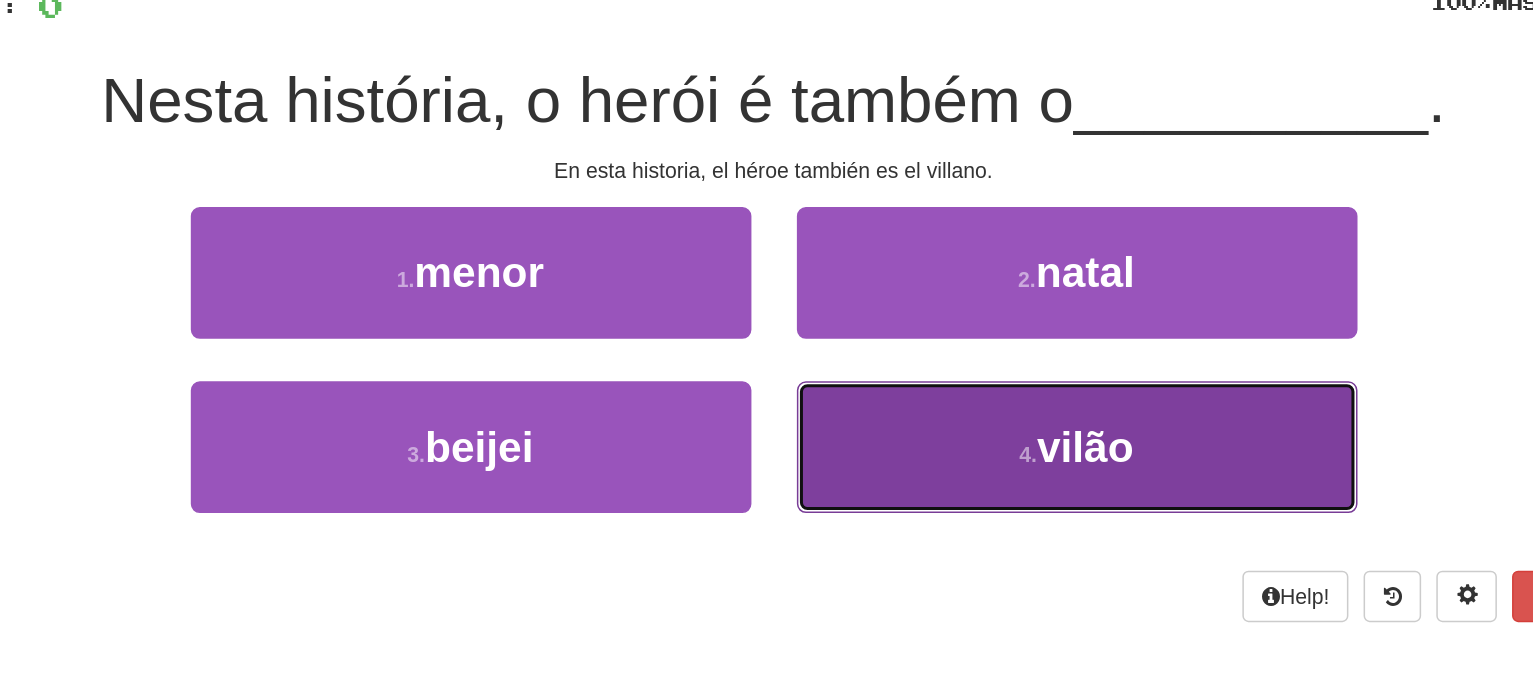 click on "vilão" at bounding box center (972, 453) 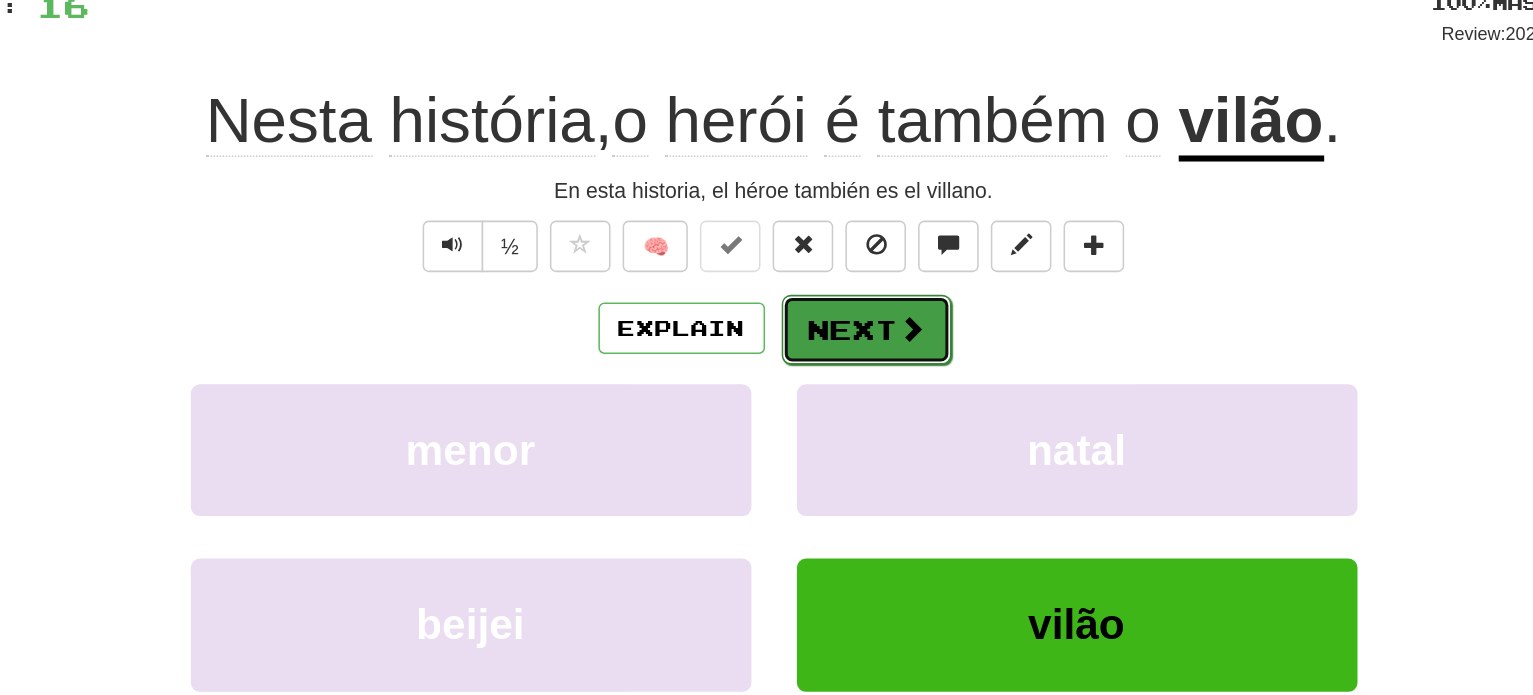 click at bounding box center [858, 375] 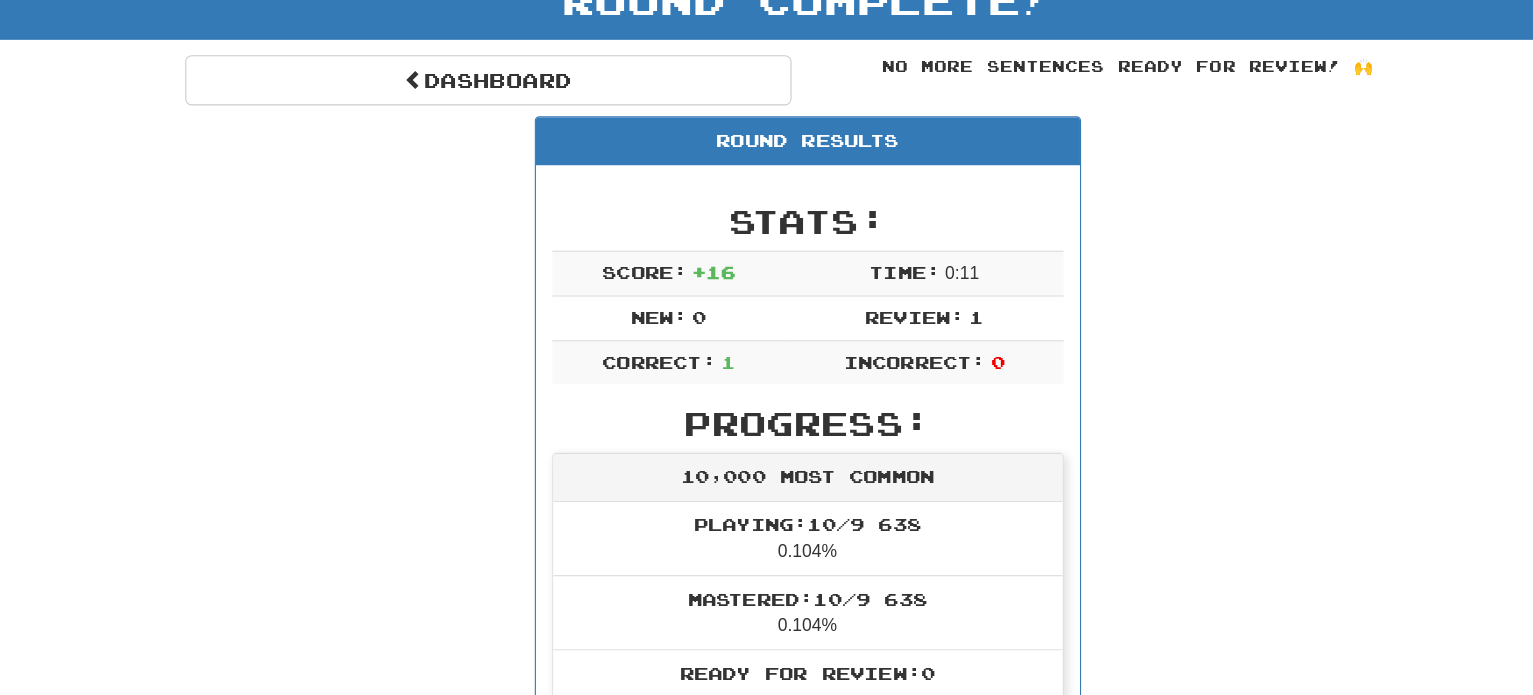 scroll, scrollTop: 86, scrollLeft: 0, axis: vertical 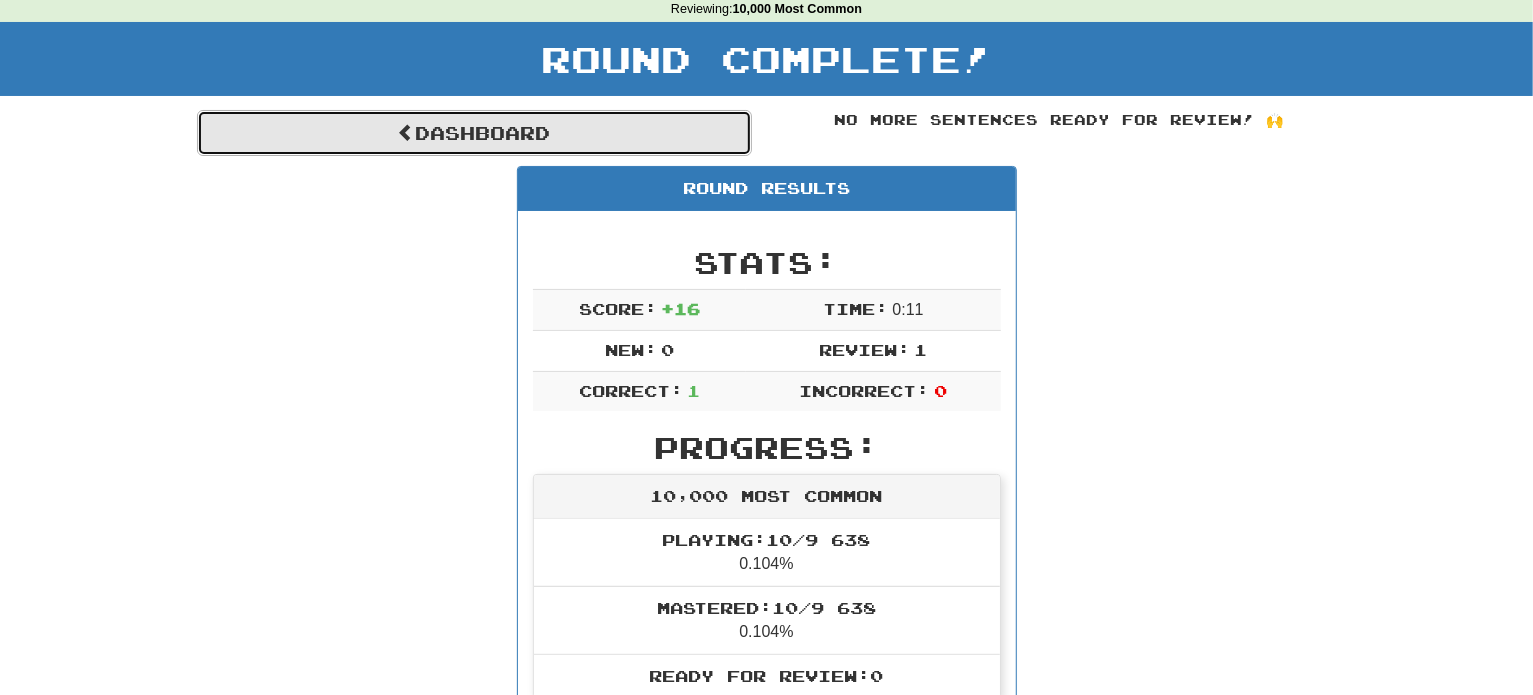 click on "Dashboard" at bounding box center (474, 133) 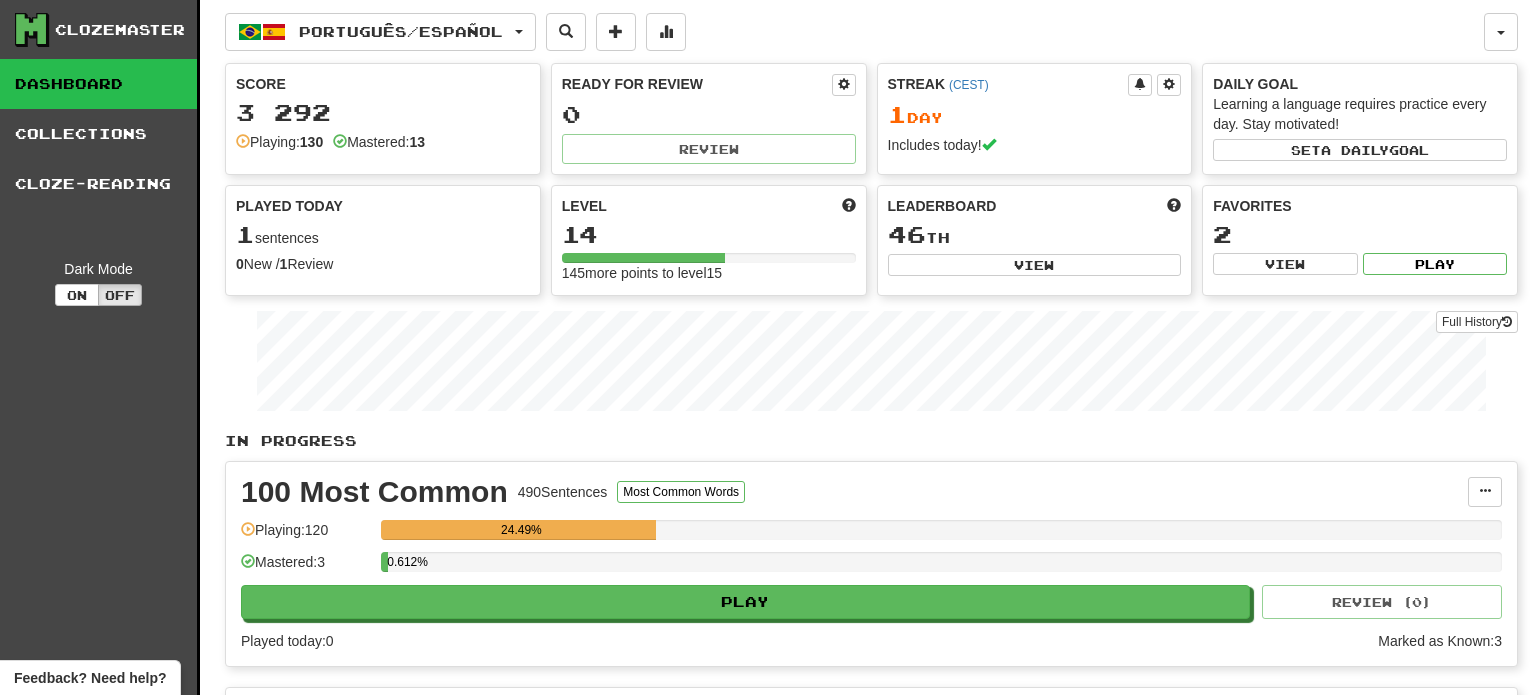 scroll, scrollTop: 0, scrollLeft: 0, axis: both 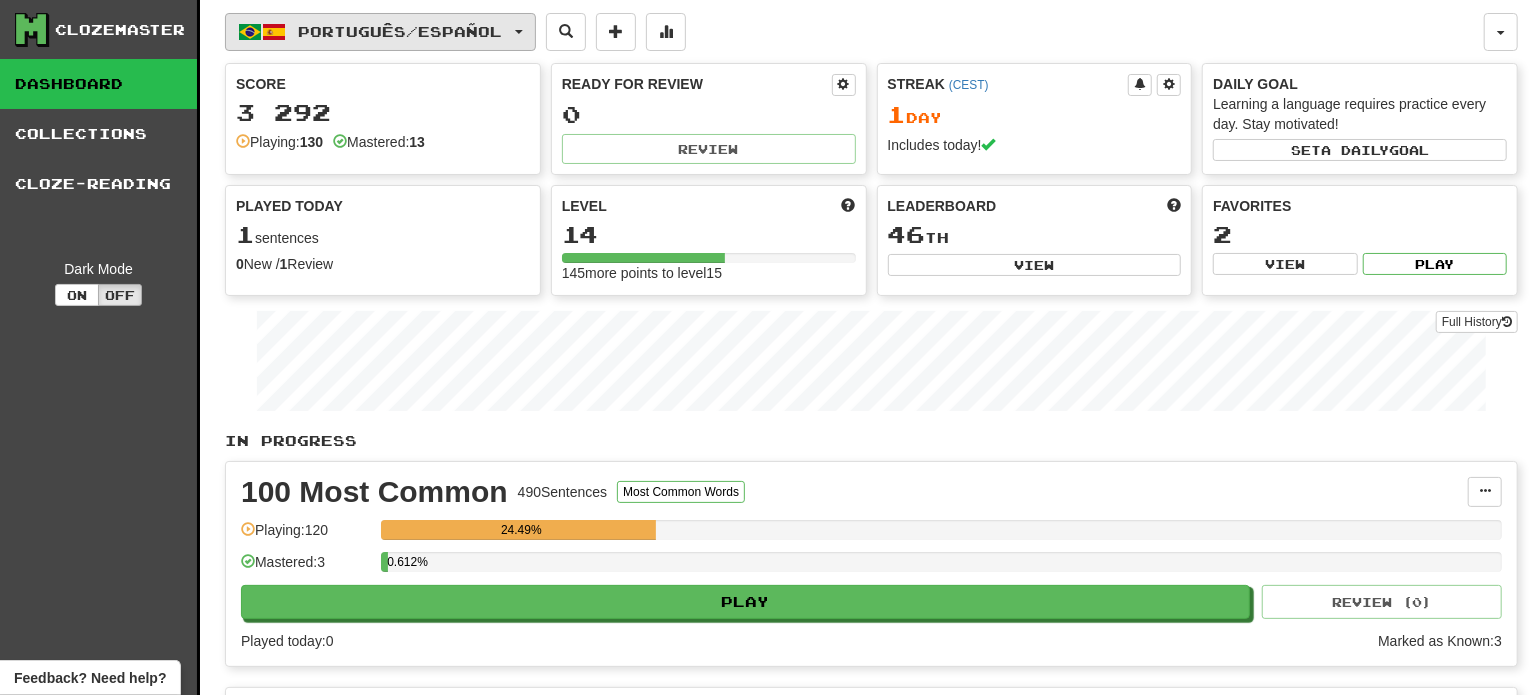 click on "Português  /  Español" at bounding box center [401, 31] 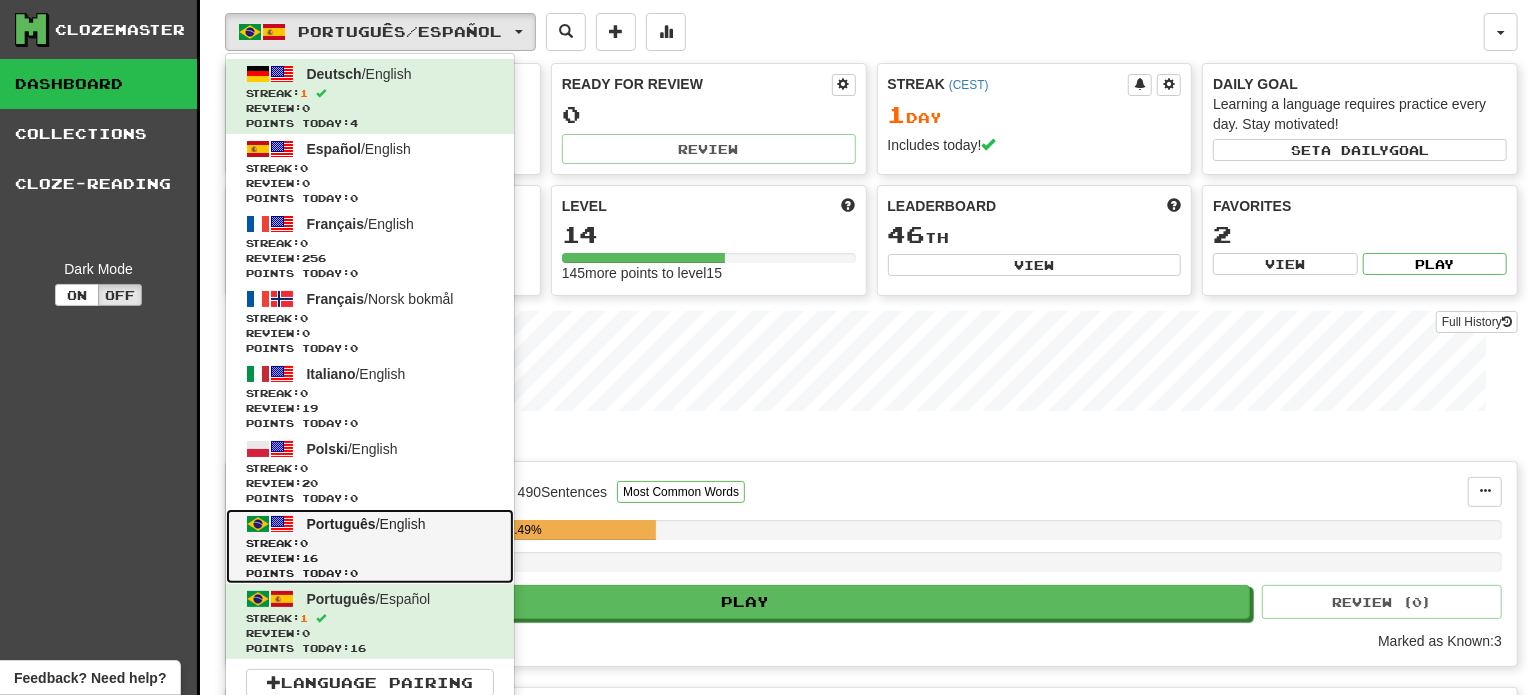 click on "0" at bounding box center (304, 543) 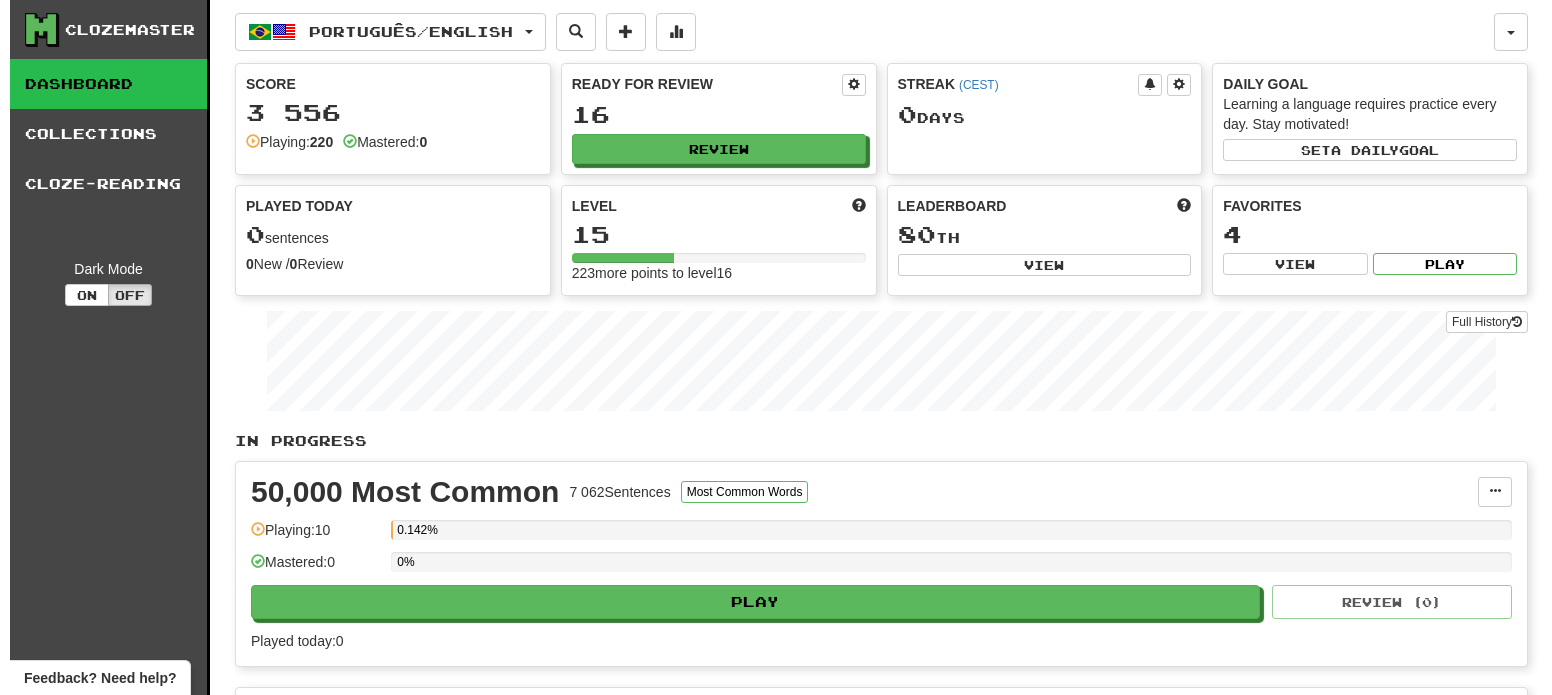 scroll, scrollTop: 0, scrollLeft: 0, axis: both 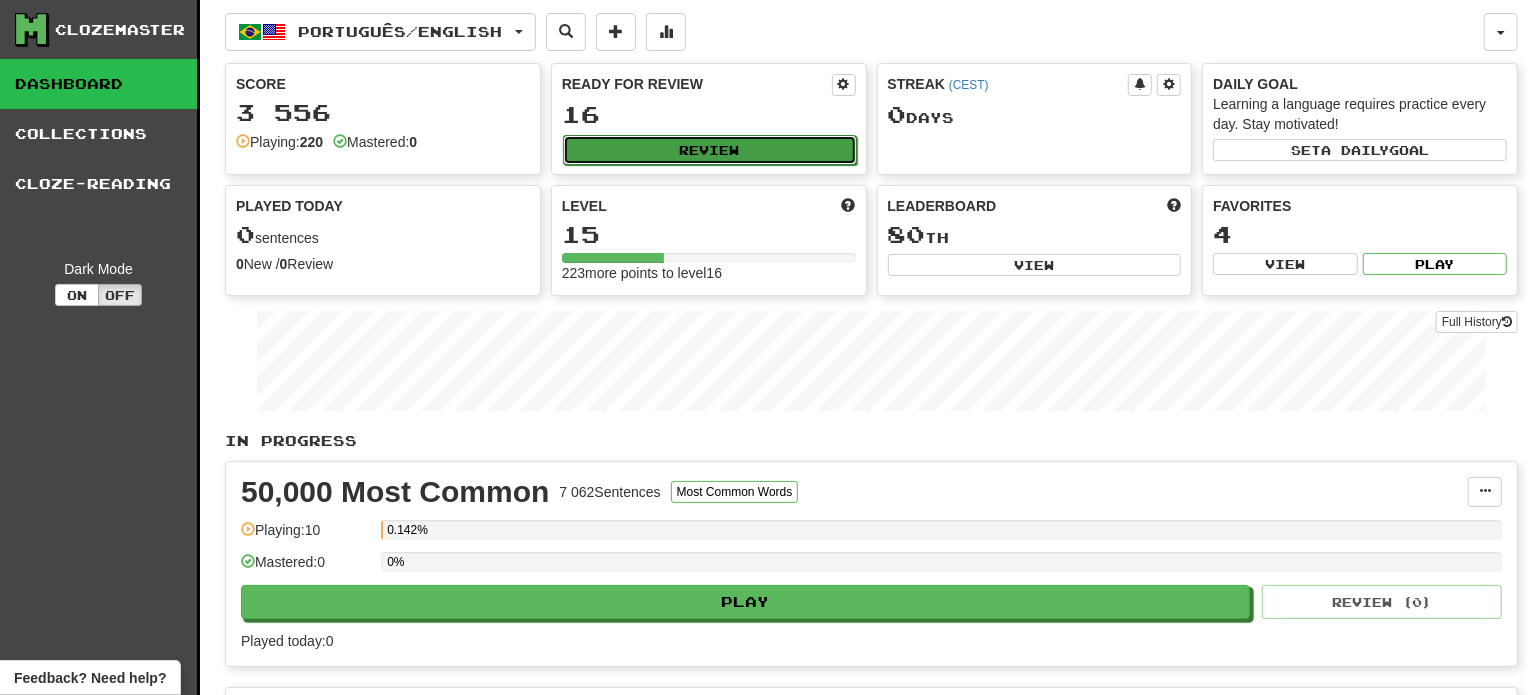click on "Review" at bounding box center [710, 150] 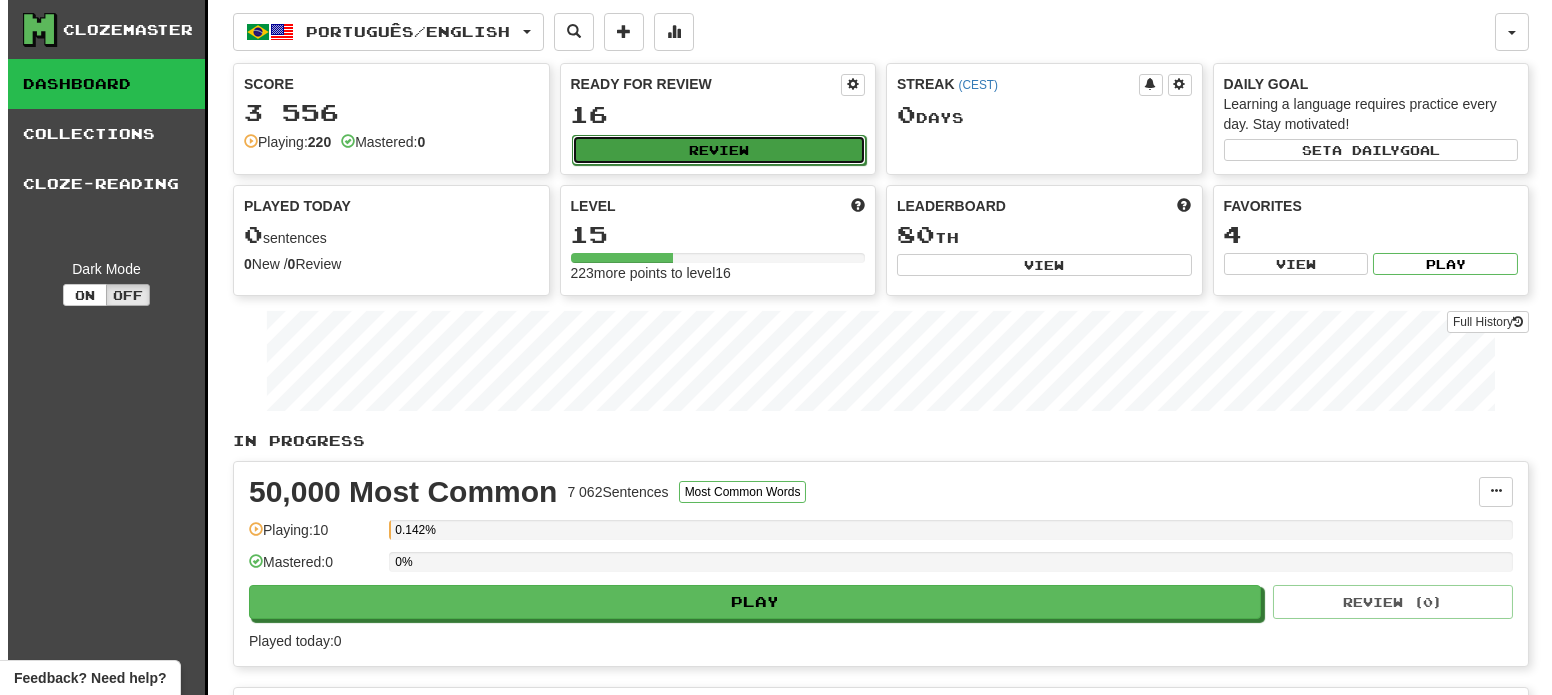 select on "**" 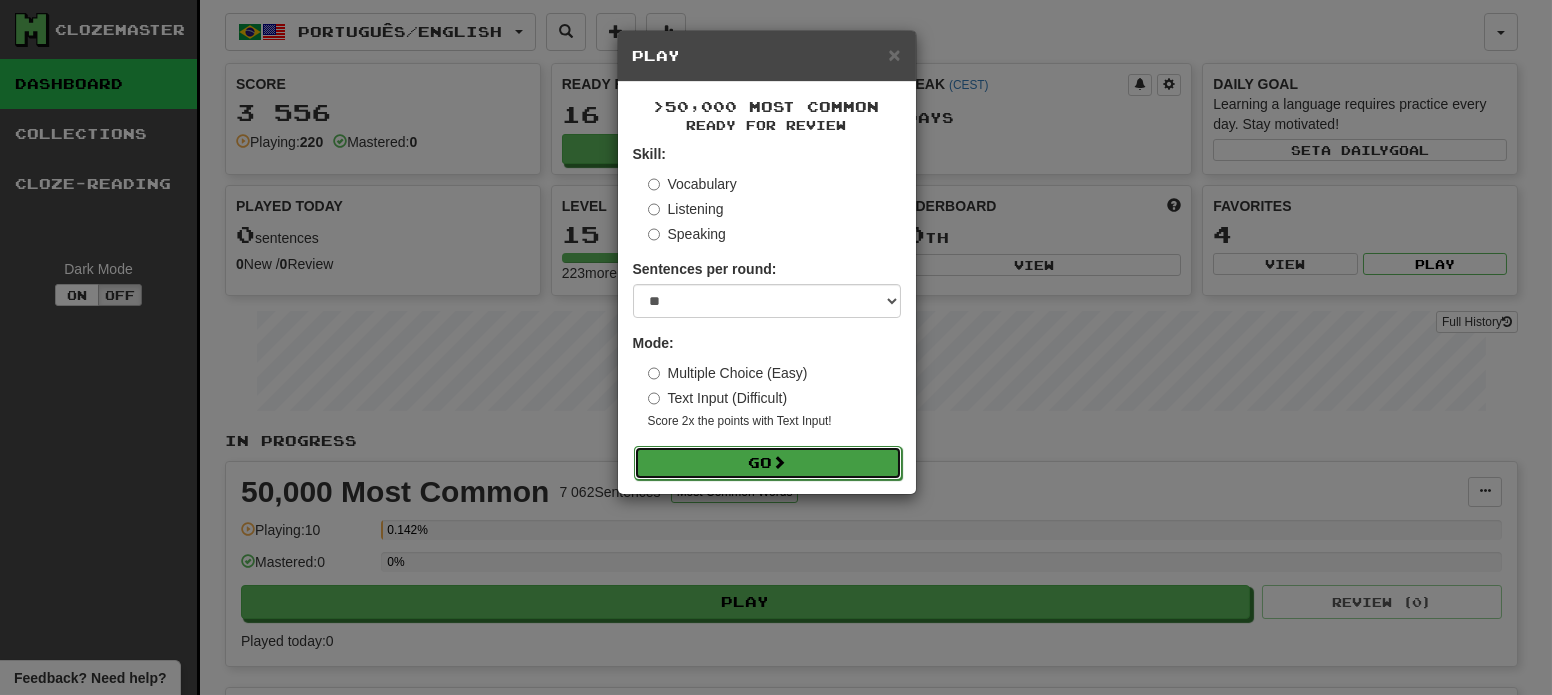 click on "Go" at bounding box center [768, 463] 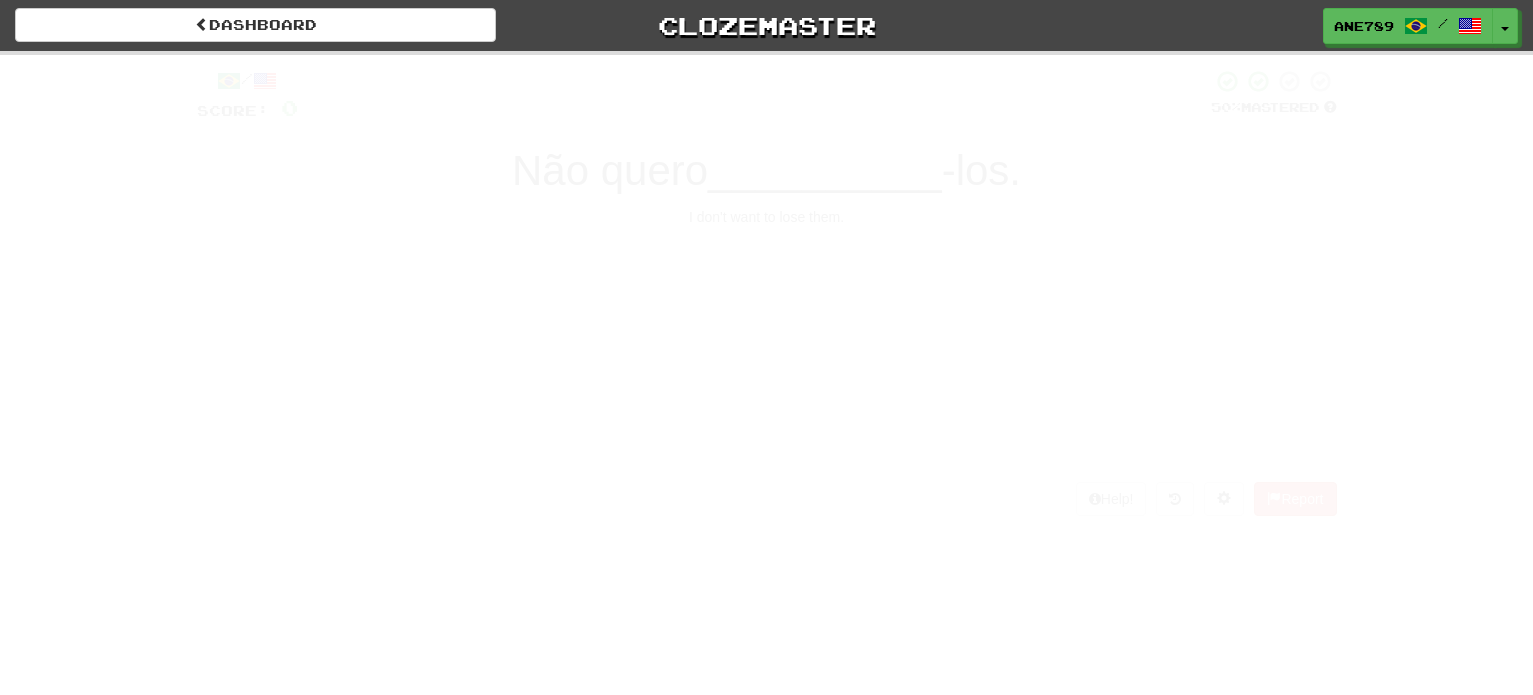 scroll, scrollTop: 0, scrollLeft: 0, axis: both 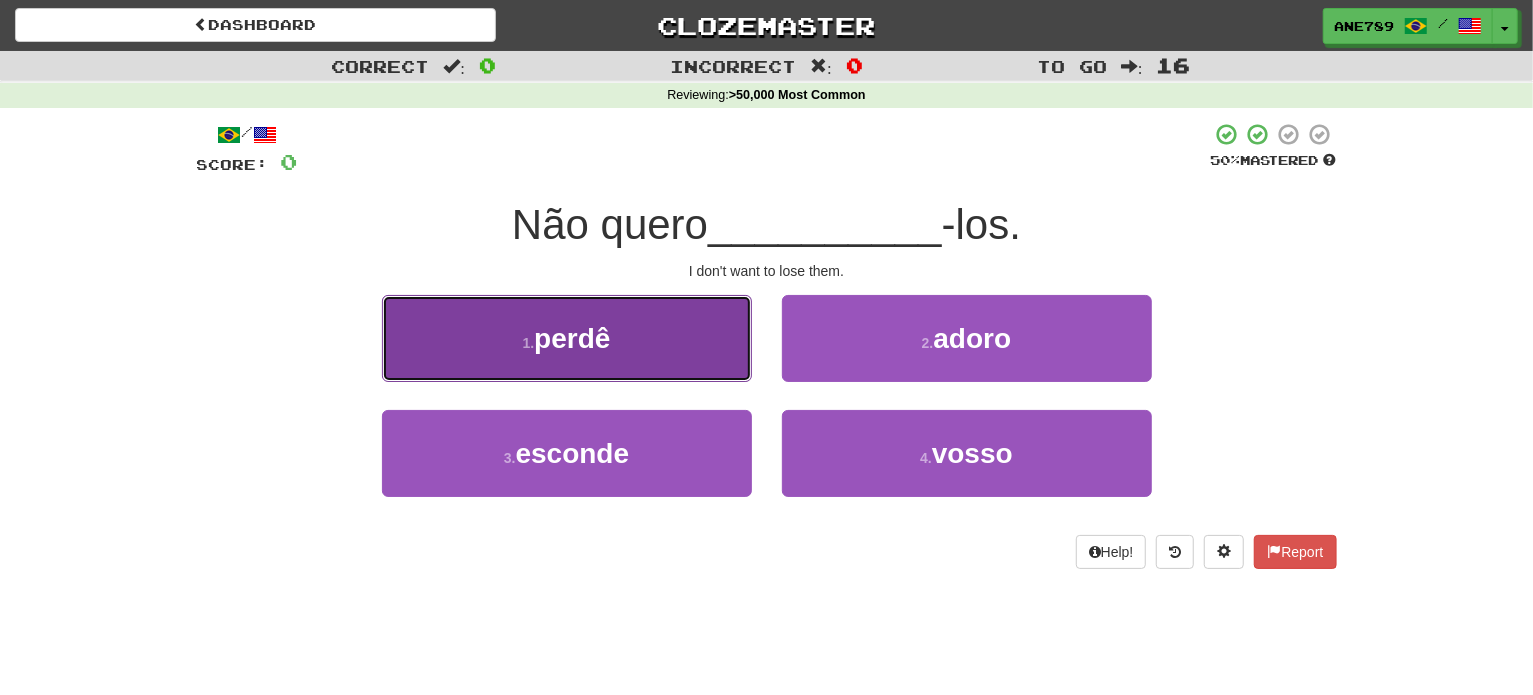click on "1 .  perdê" at bounding box center [567, 338] 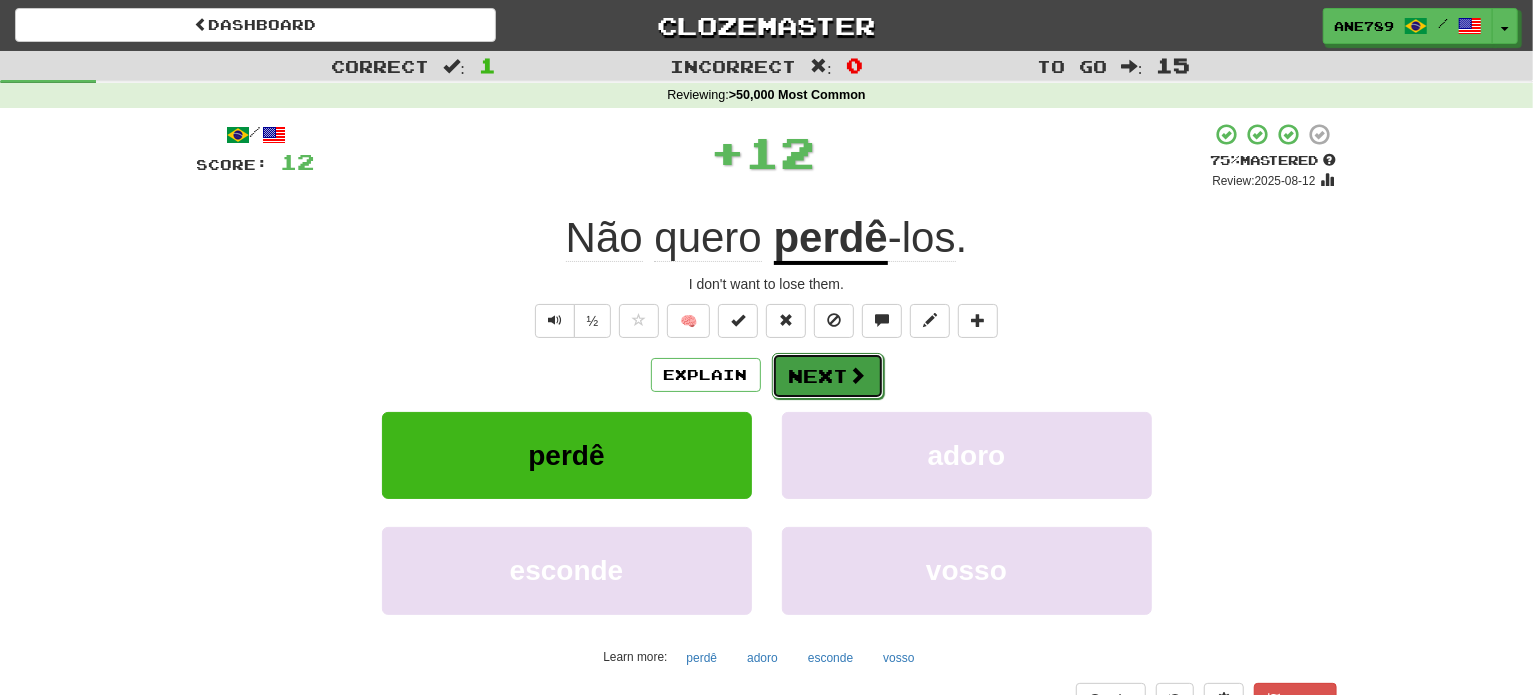 click on "Next" at bounding box center (828, 376) 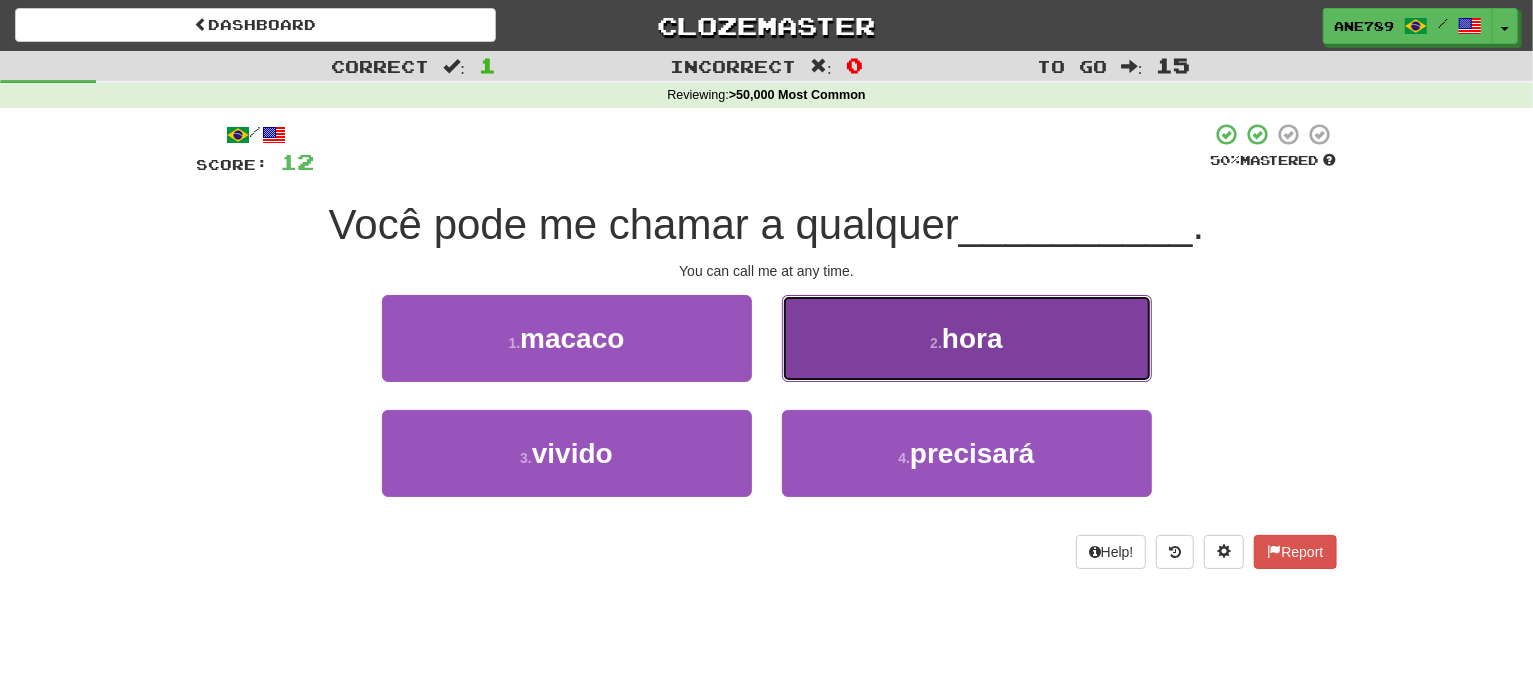 click on "2 .  hora" at bounding box center [967, 338] 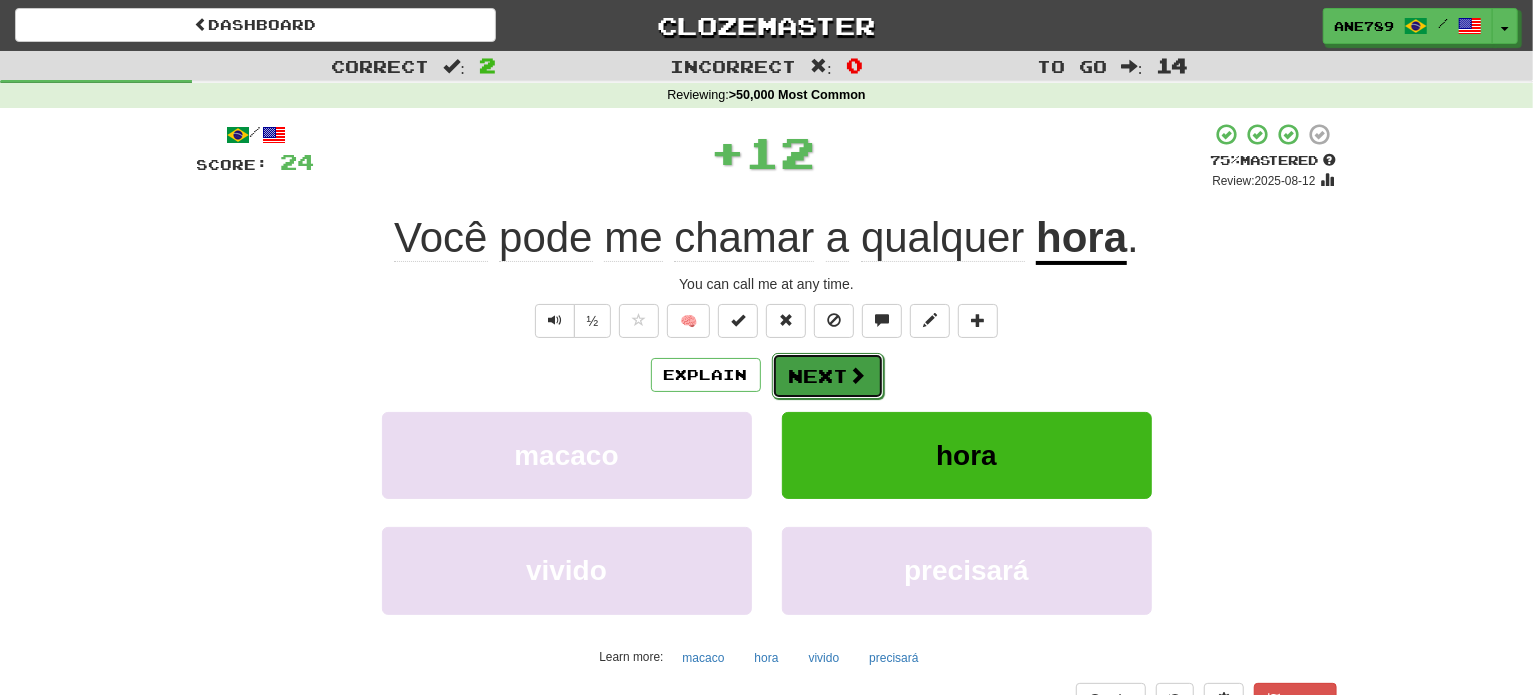 click on "Next" at bounding box center (828, 376) 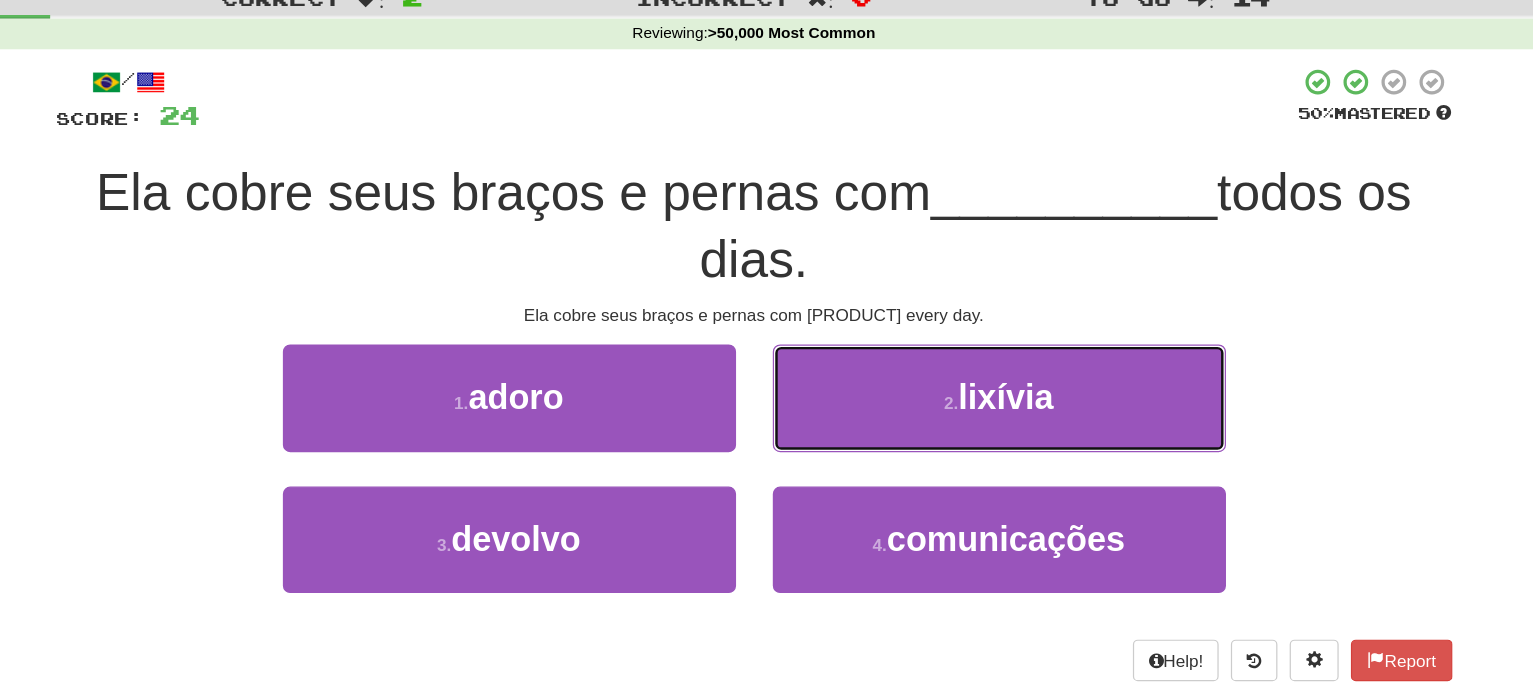 click on "2 .  lixívia" at bounding box center (967, 392) 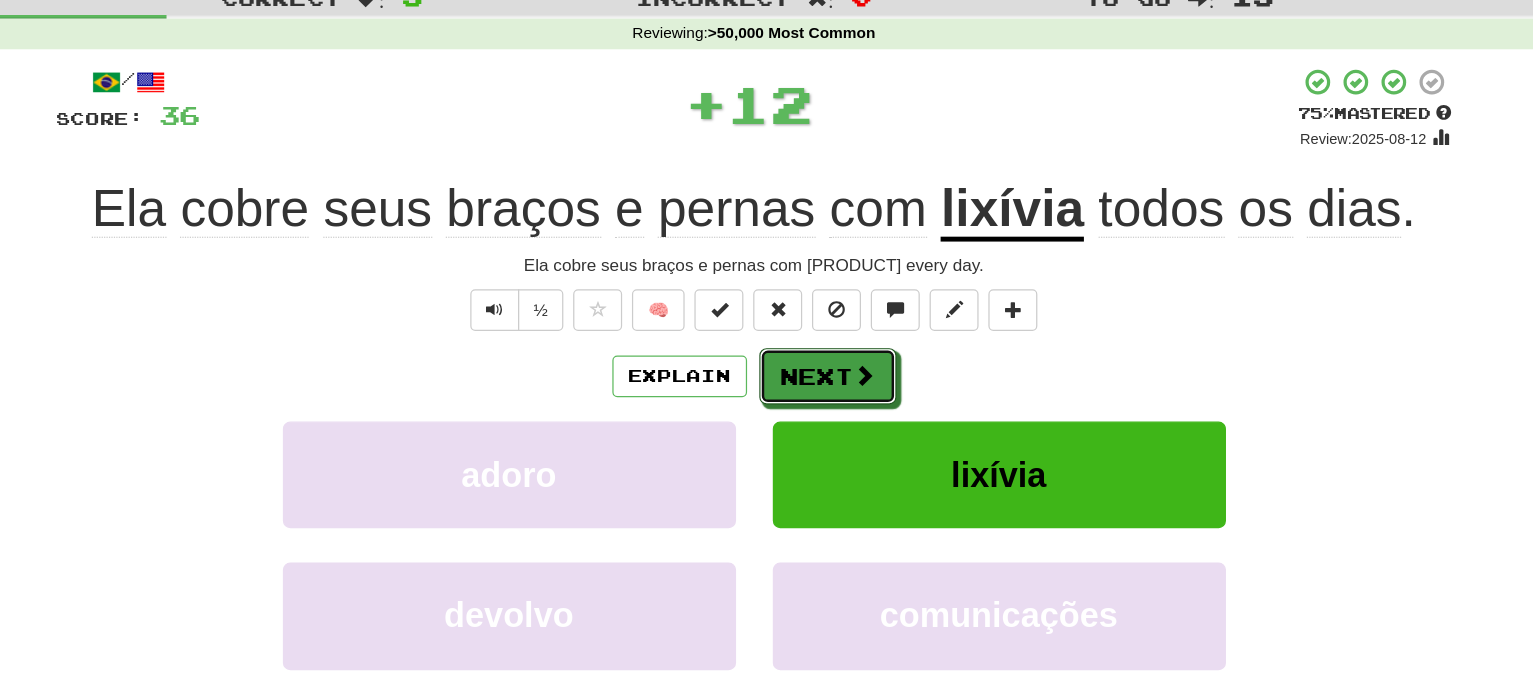 click on "Next" at bounding box center [827, 375] 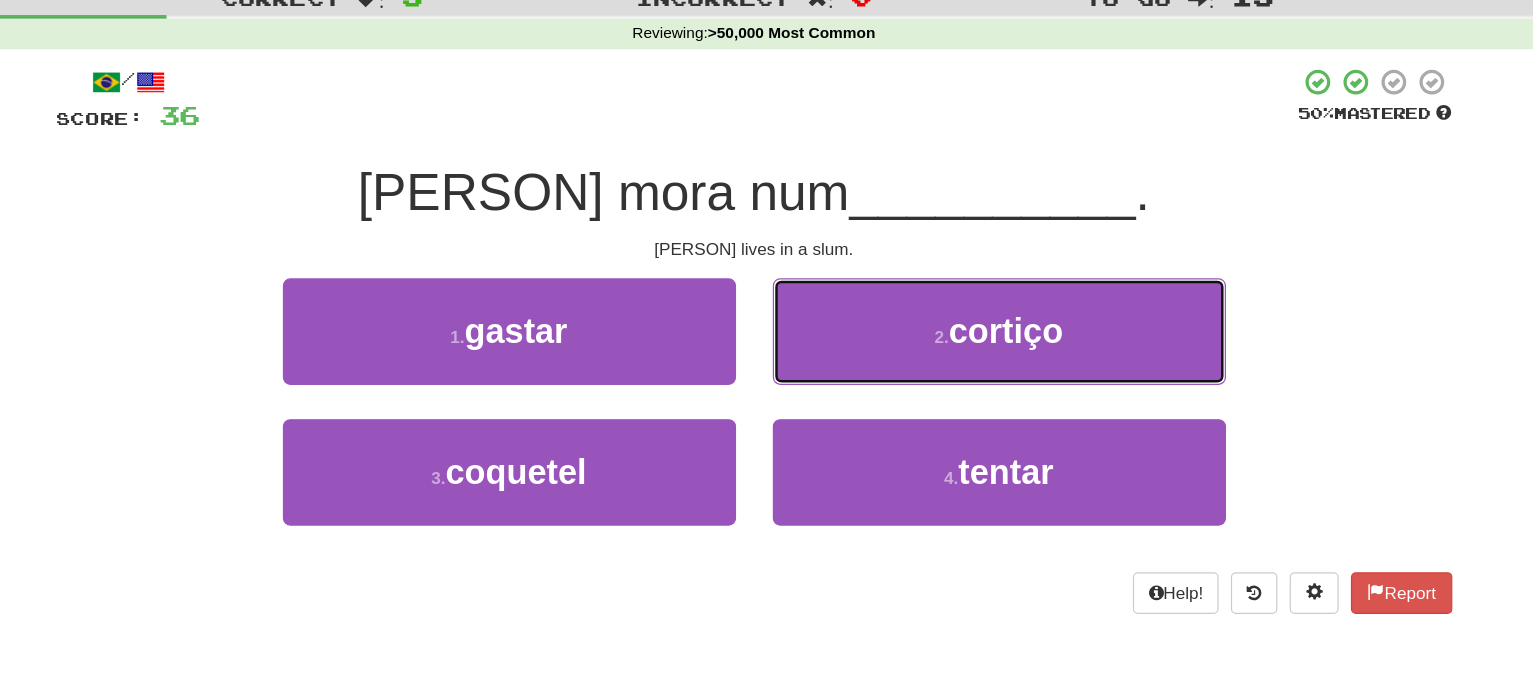click on "2 .  cortiço" at bounding box center (967, 338) 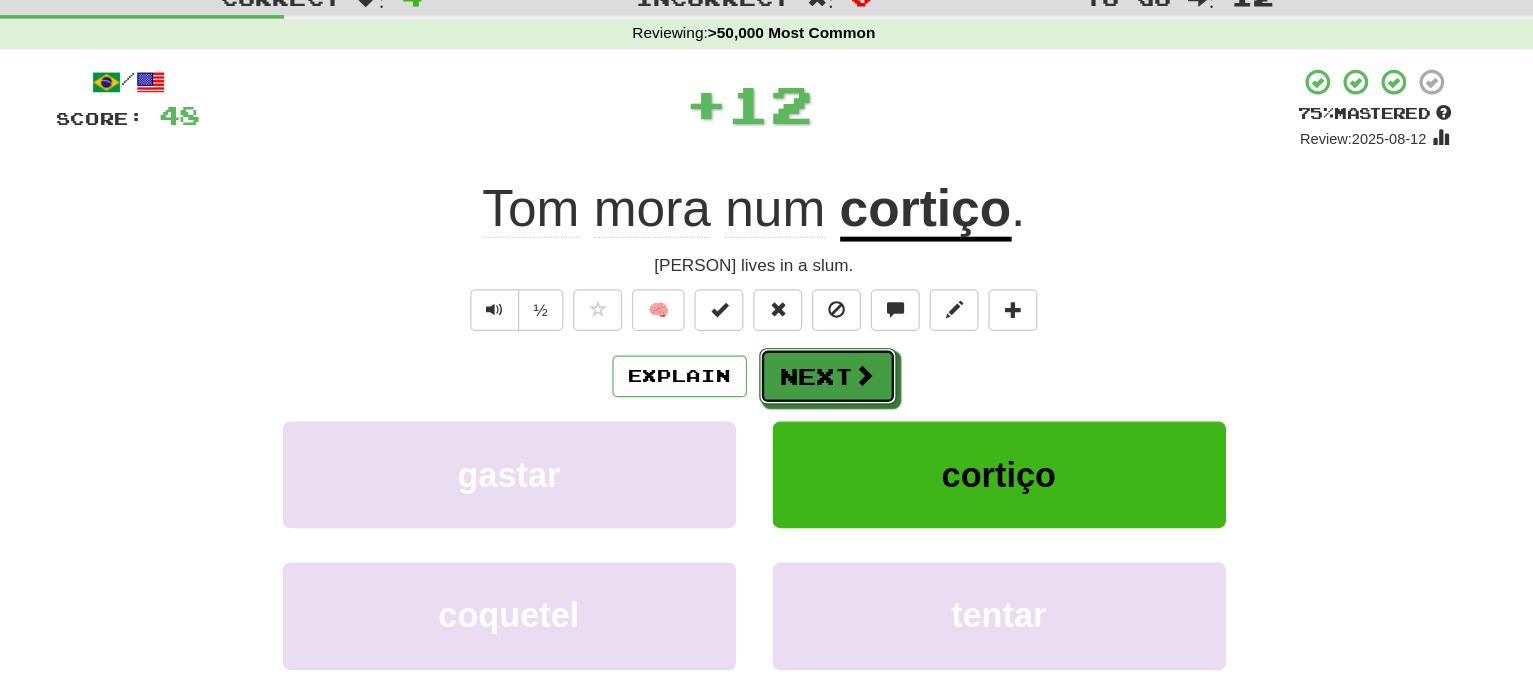 click on "Next" at bounding box center (827, 375) 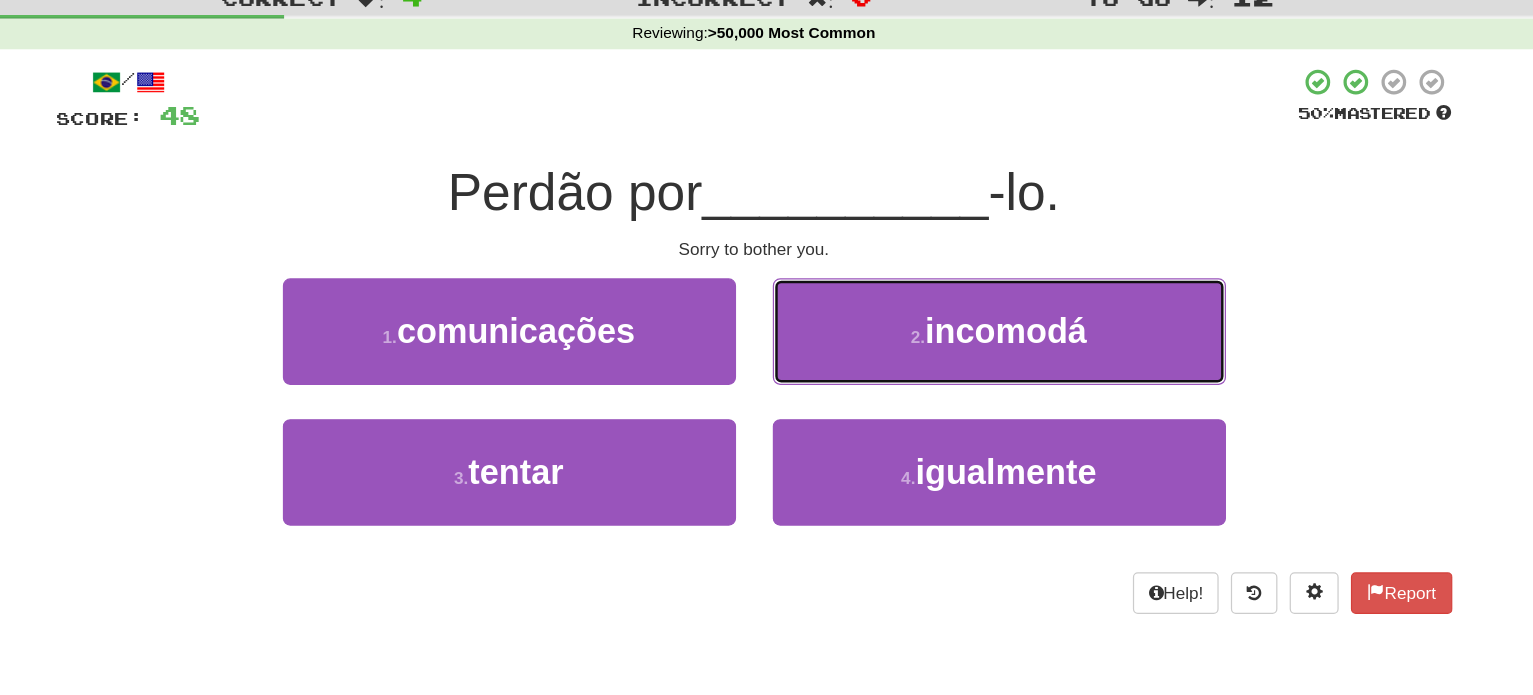 click on "2 .  incomodá" at bounding box center (967, 338) 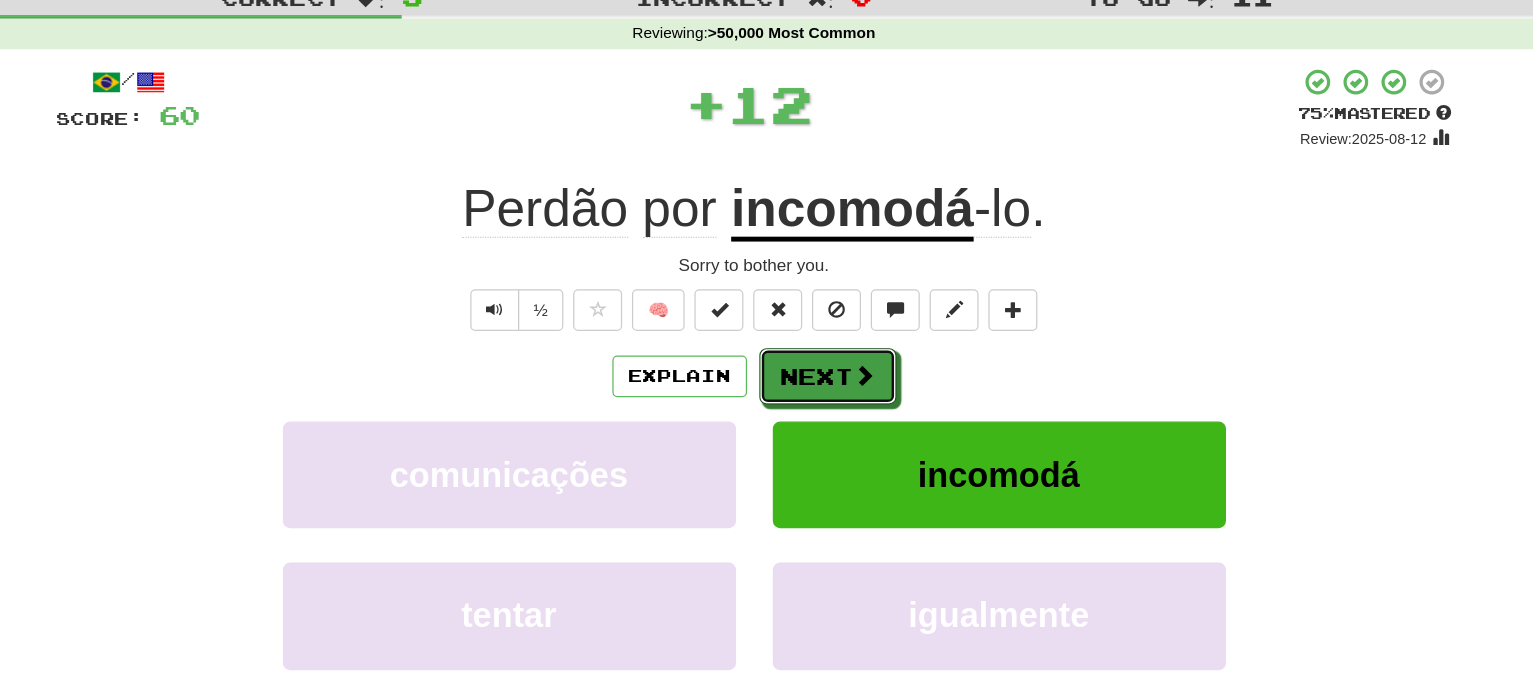 click on "Next" at bounding box center (827, 375) 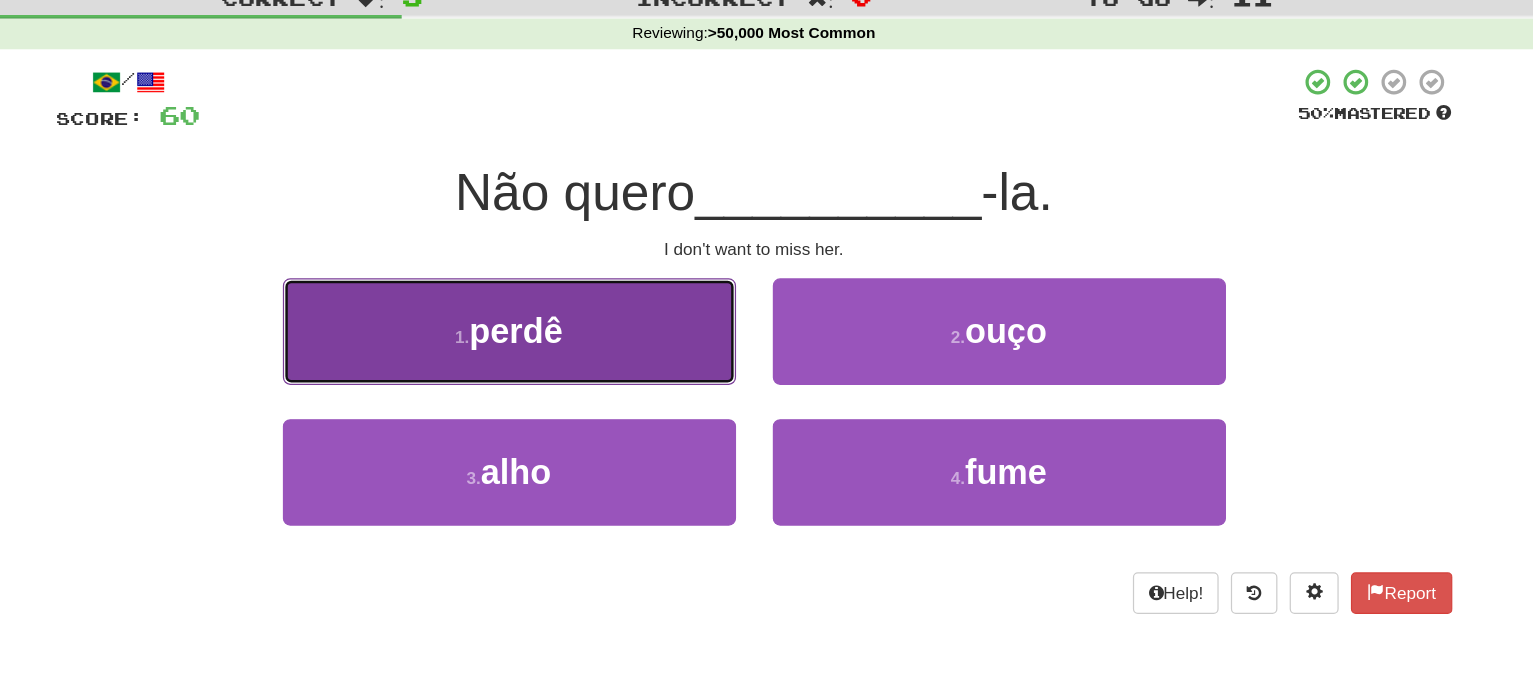 click on "1 .  perdê" at bounding box center (567, 338) 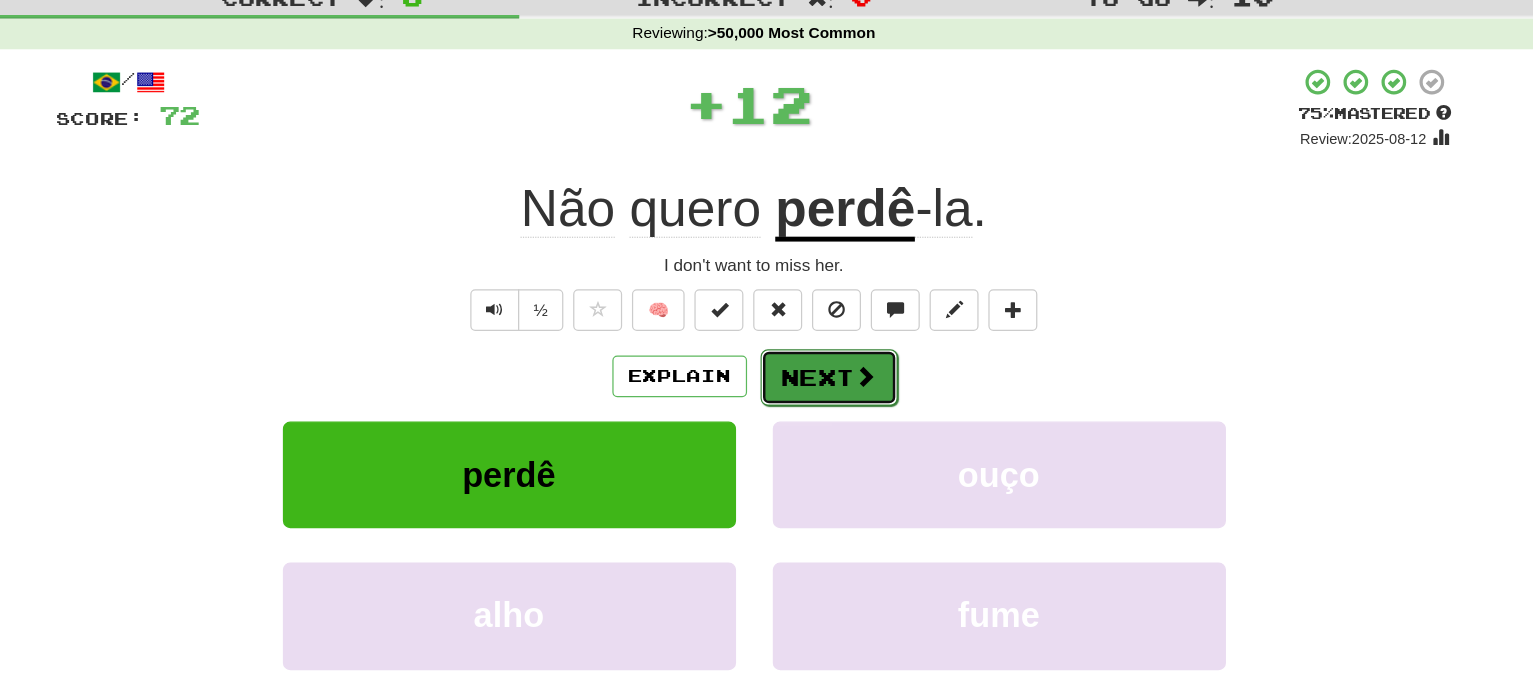 click on "Next" at bounding box center [828, 376] 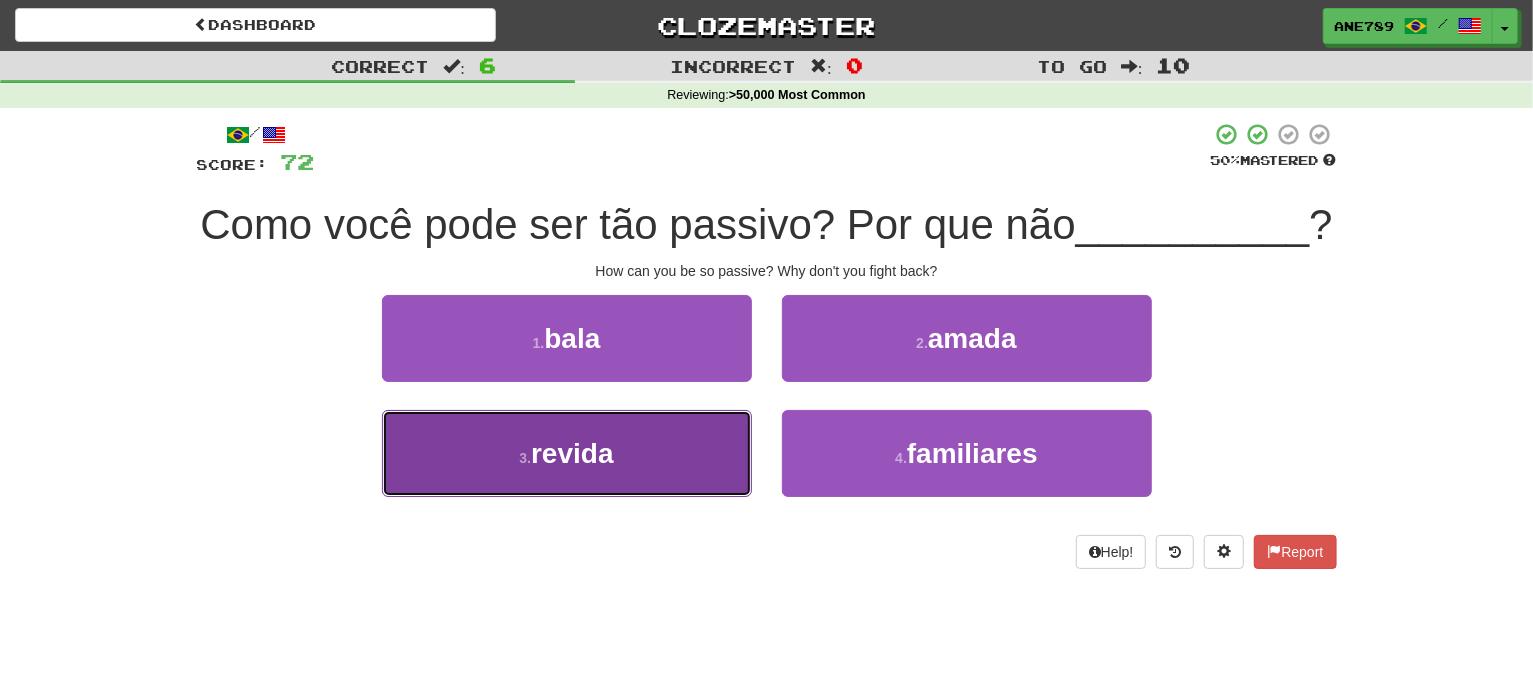 click on "3 .  revida" at bounding box center [567, 453] 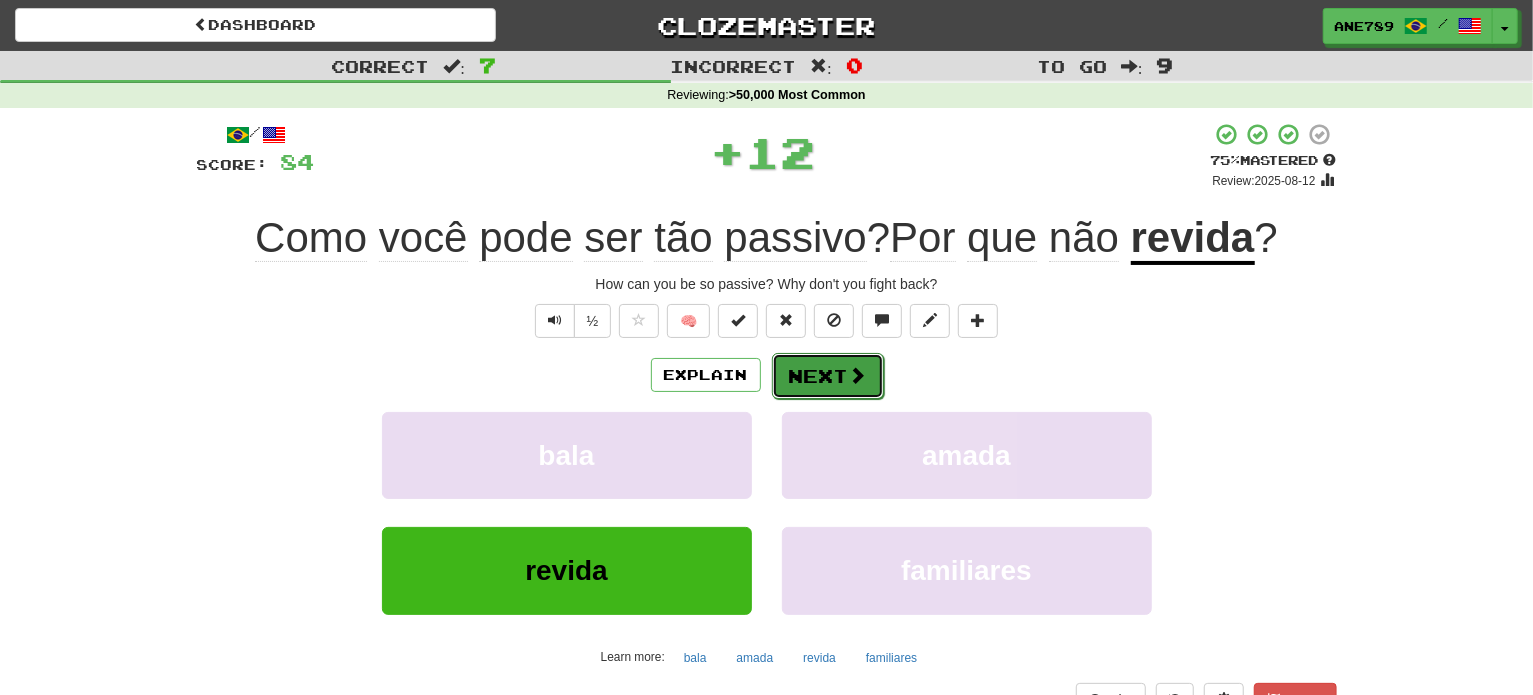 click on "Next" at bounding box center [828, 376] 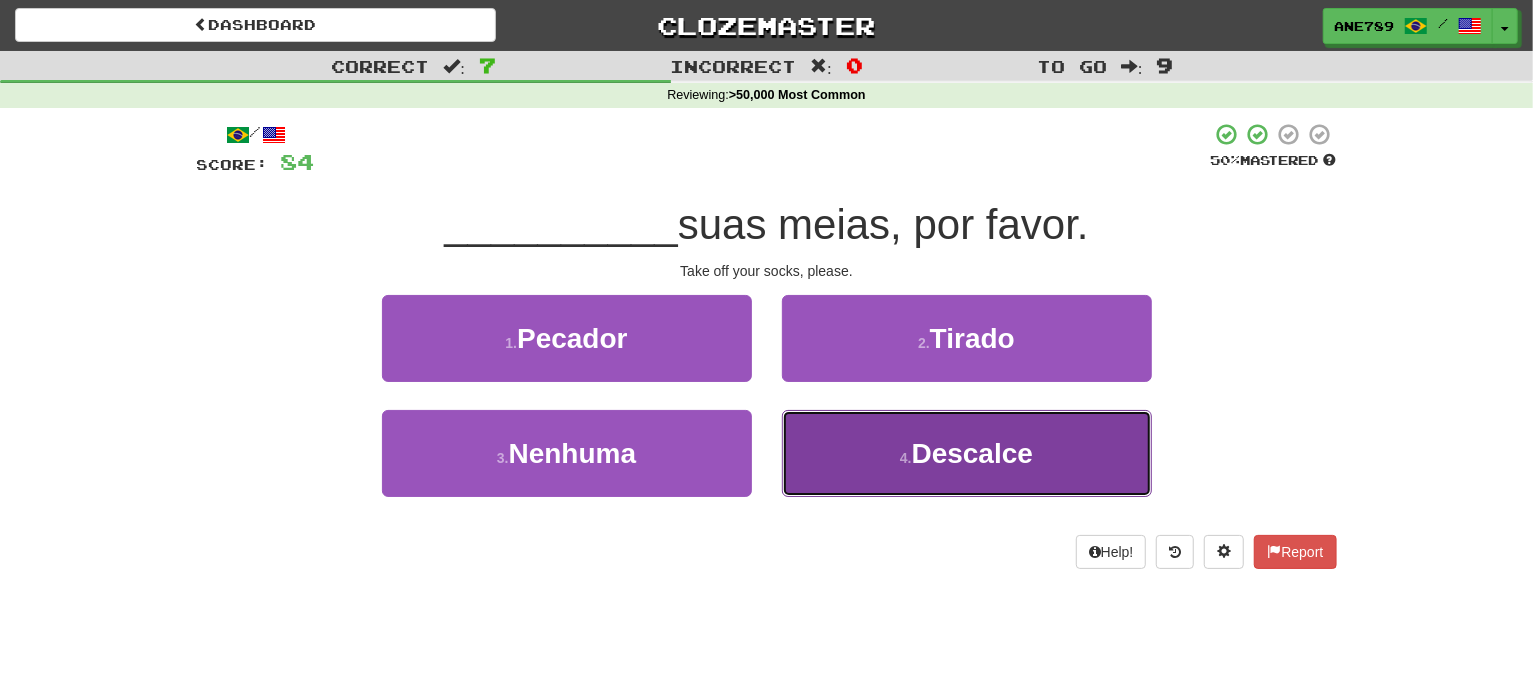 click on "4 .  Descalce" at bounding box center (967, 453) 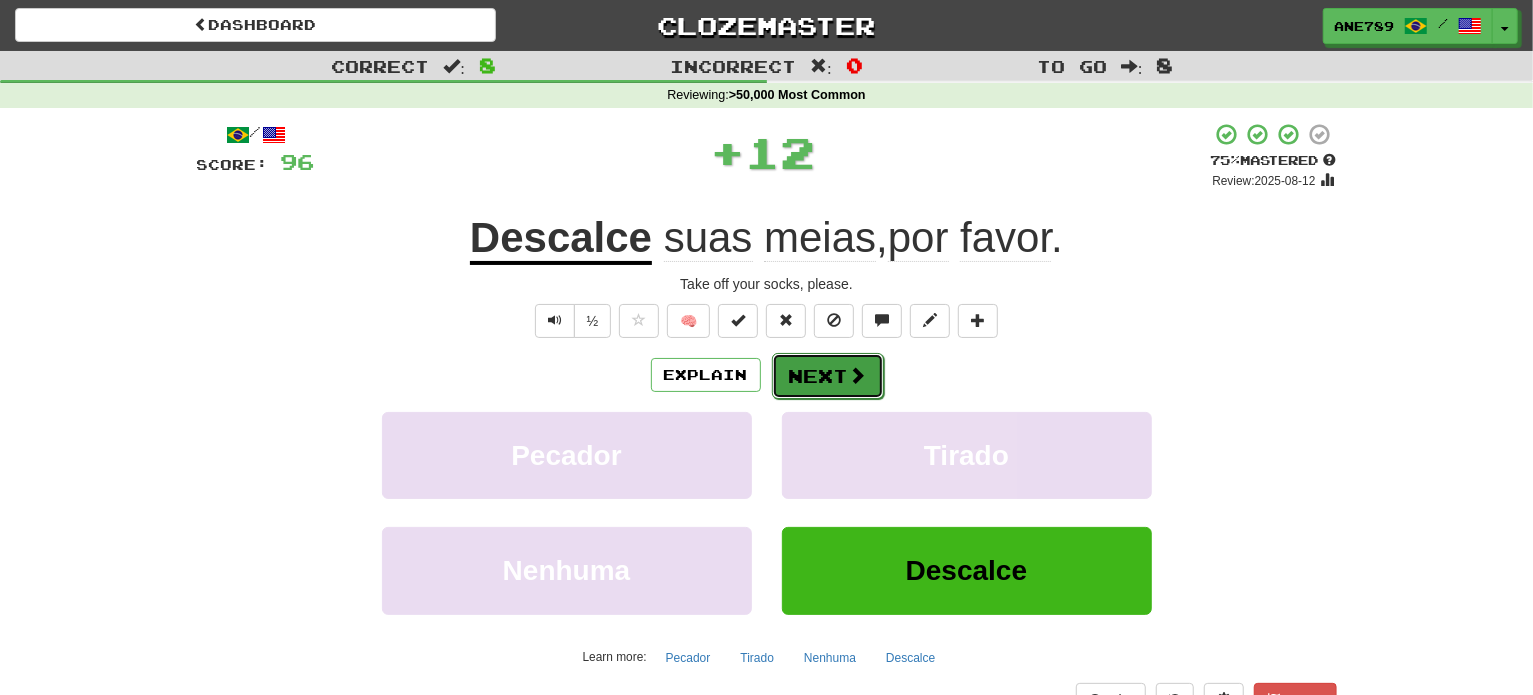 click on "Next" at bounding box center (828, 376) 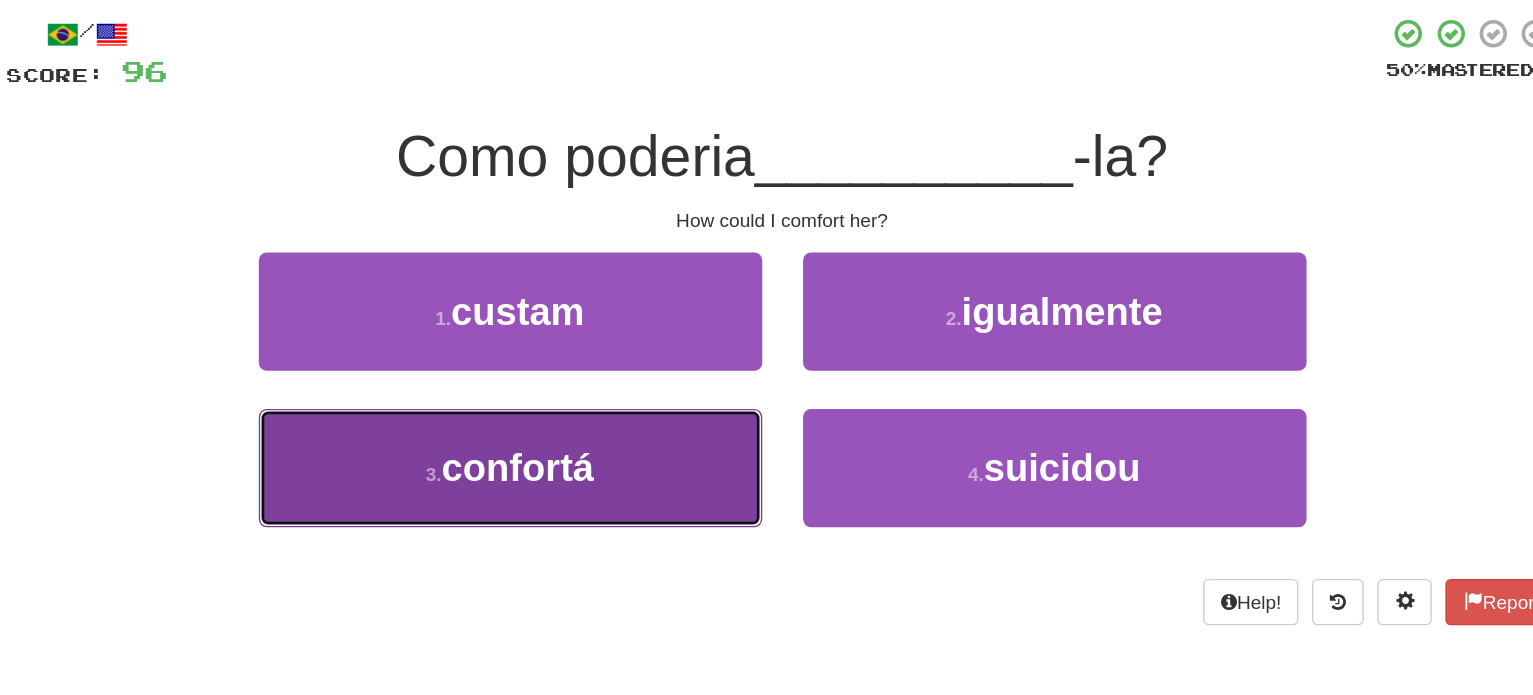 click on "3 .  confortá" at bounding box center [567, 453] 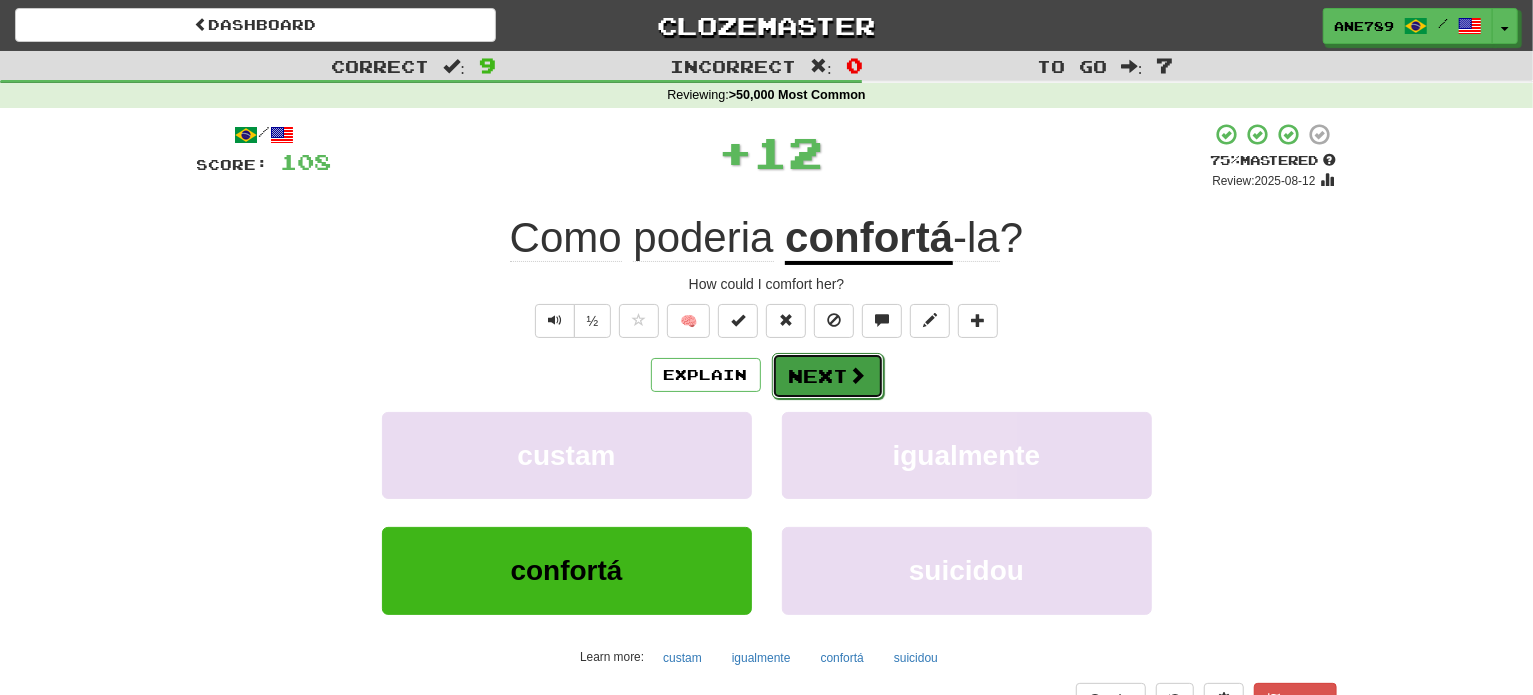 click on "Next" at bounding box center (828, 376) 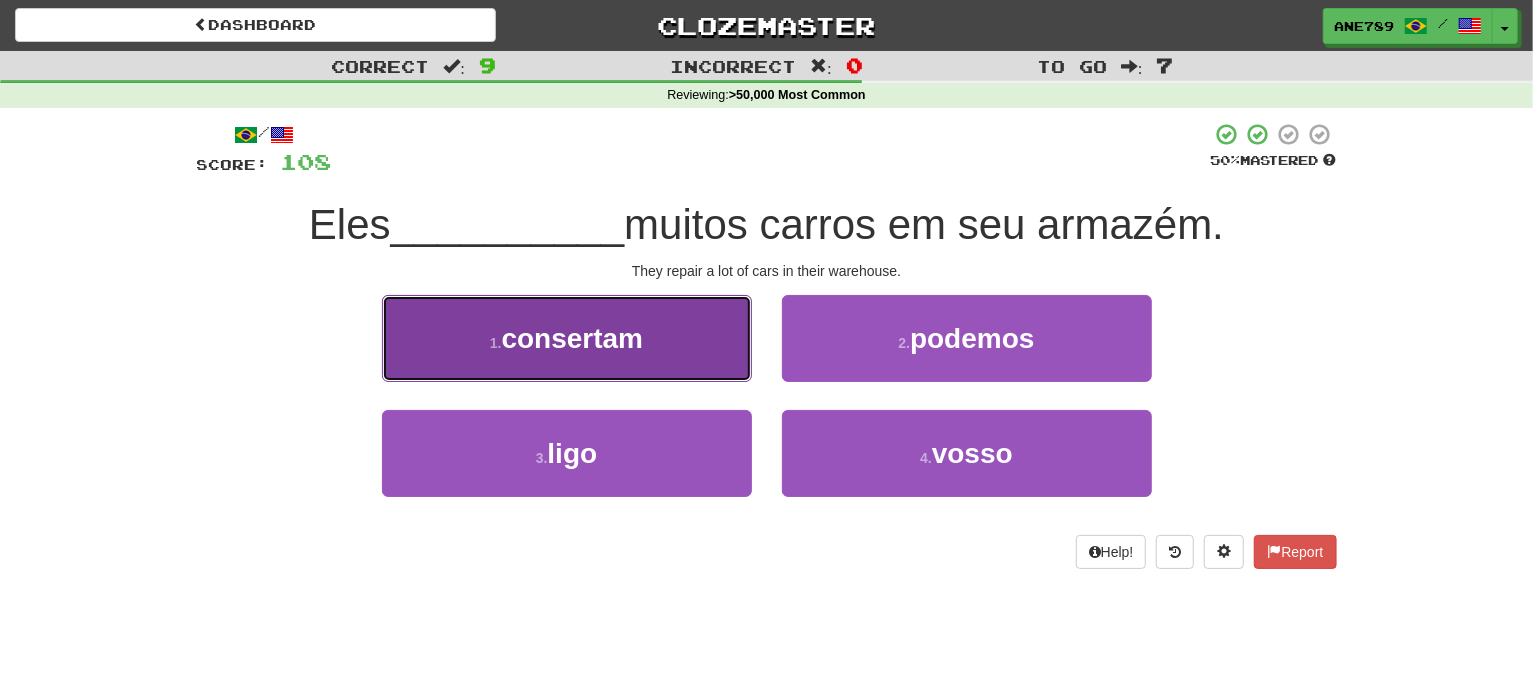click on "1 .  consertam" at bounding box center [567, 338] 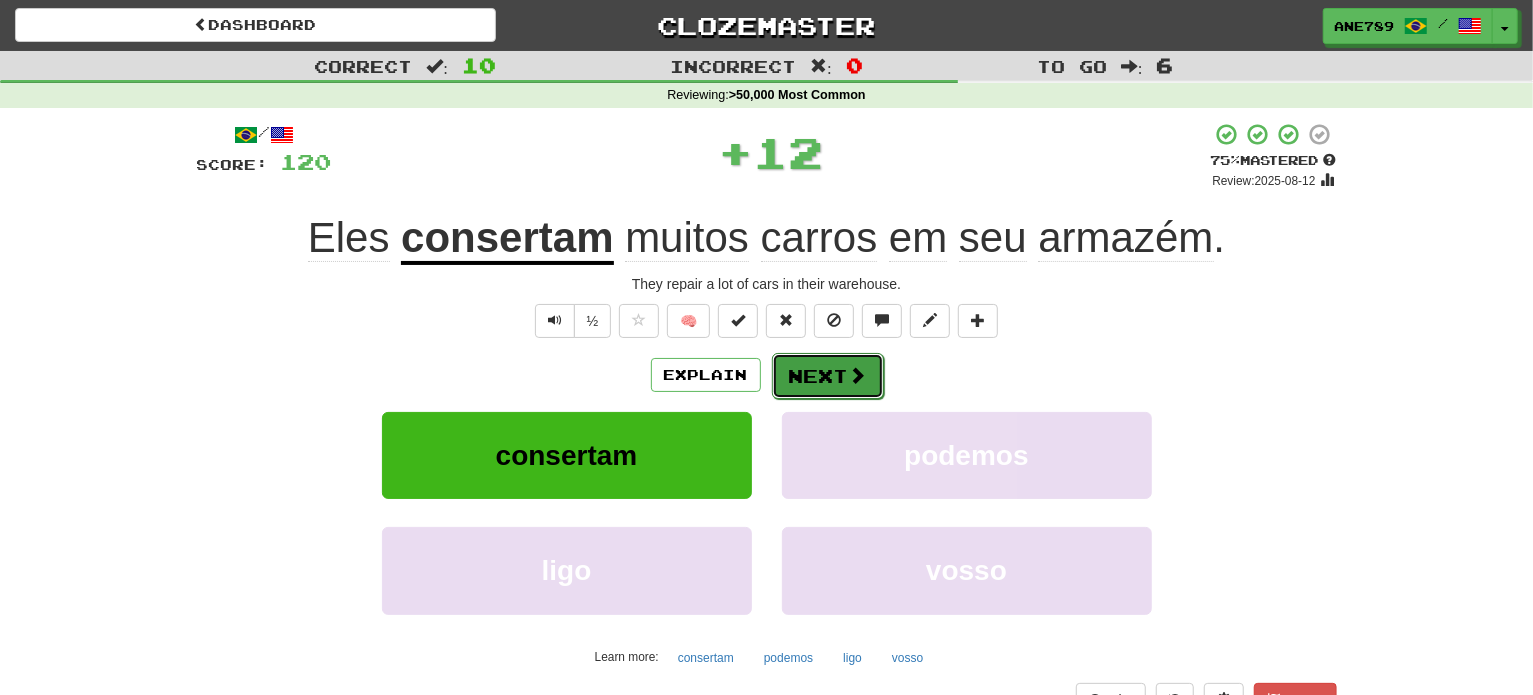 click at bounding box center (858, 375) 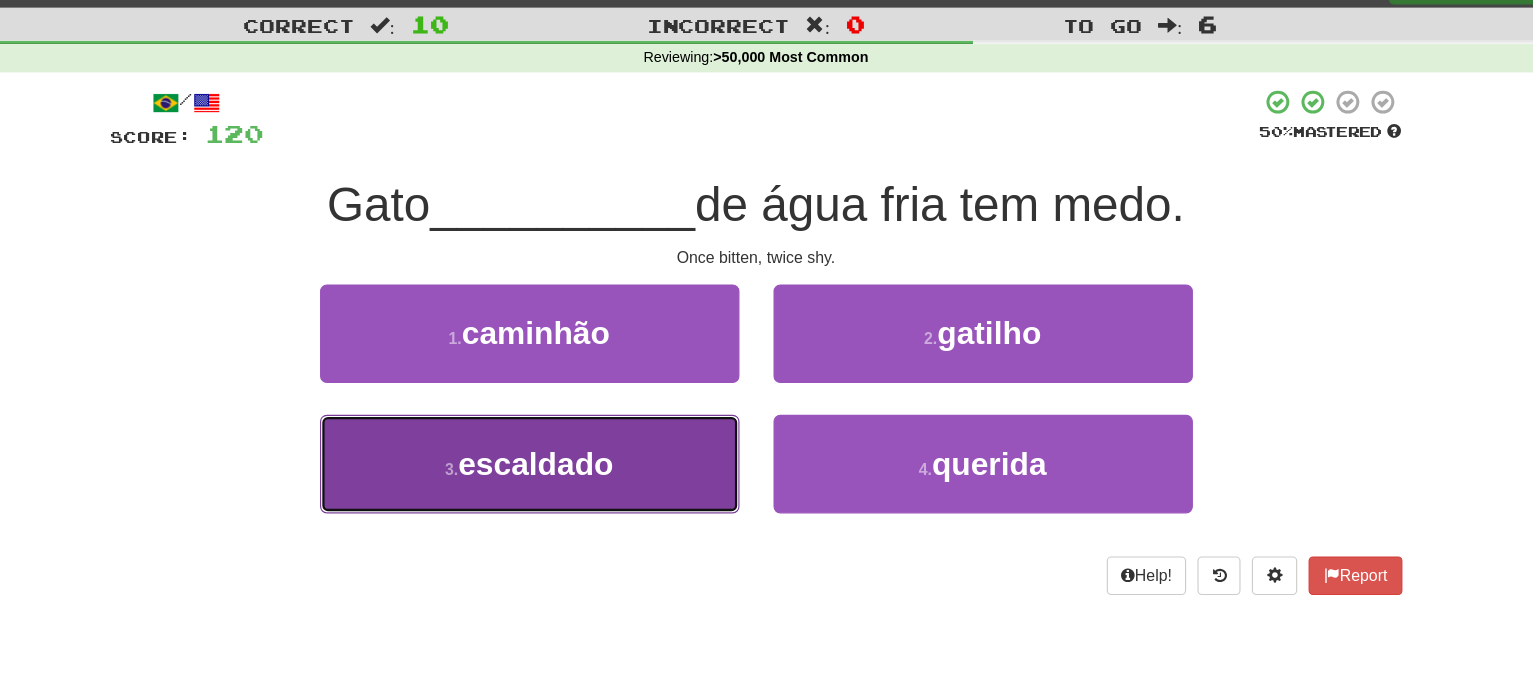 click on "3 .  escaldado" at bounding box center [567, 453] 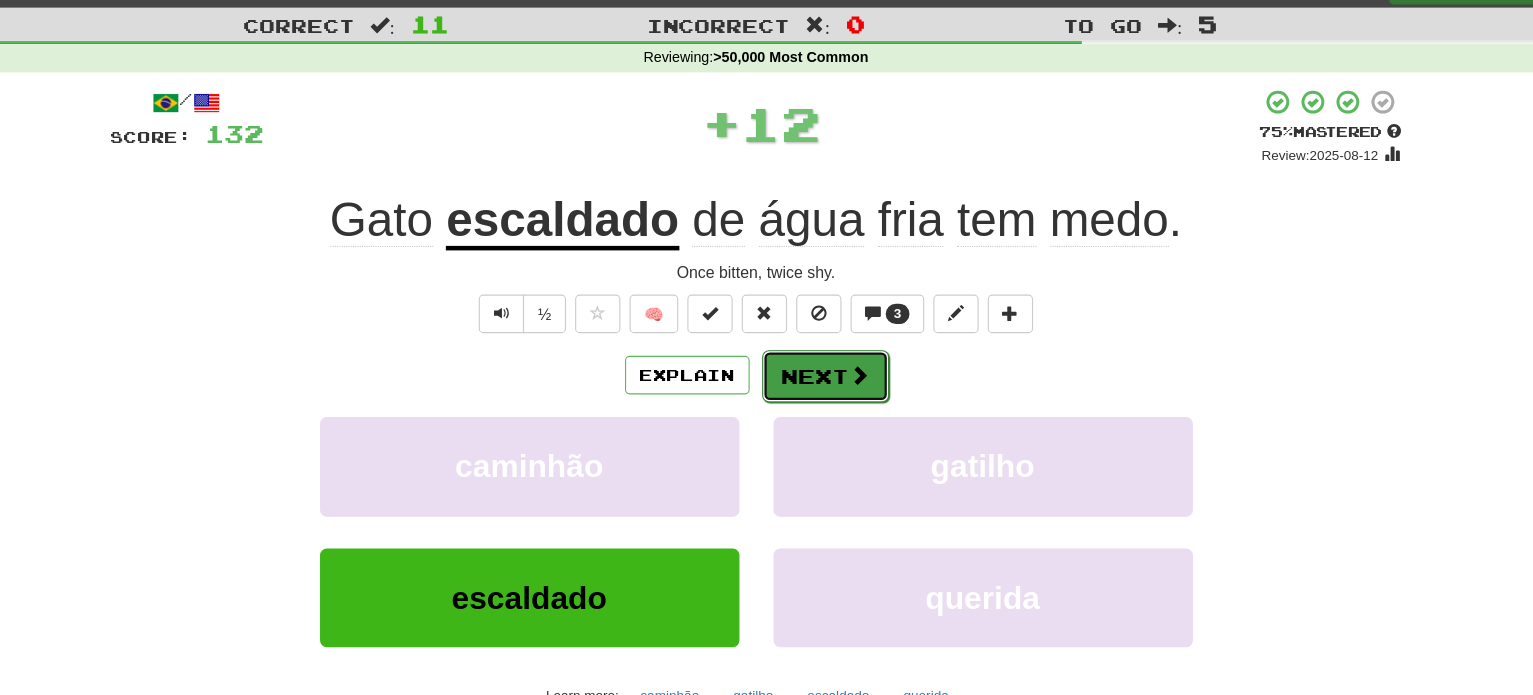 click on "Next" at bounding box center [828, 376] 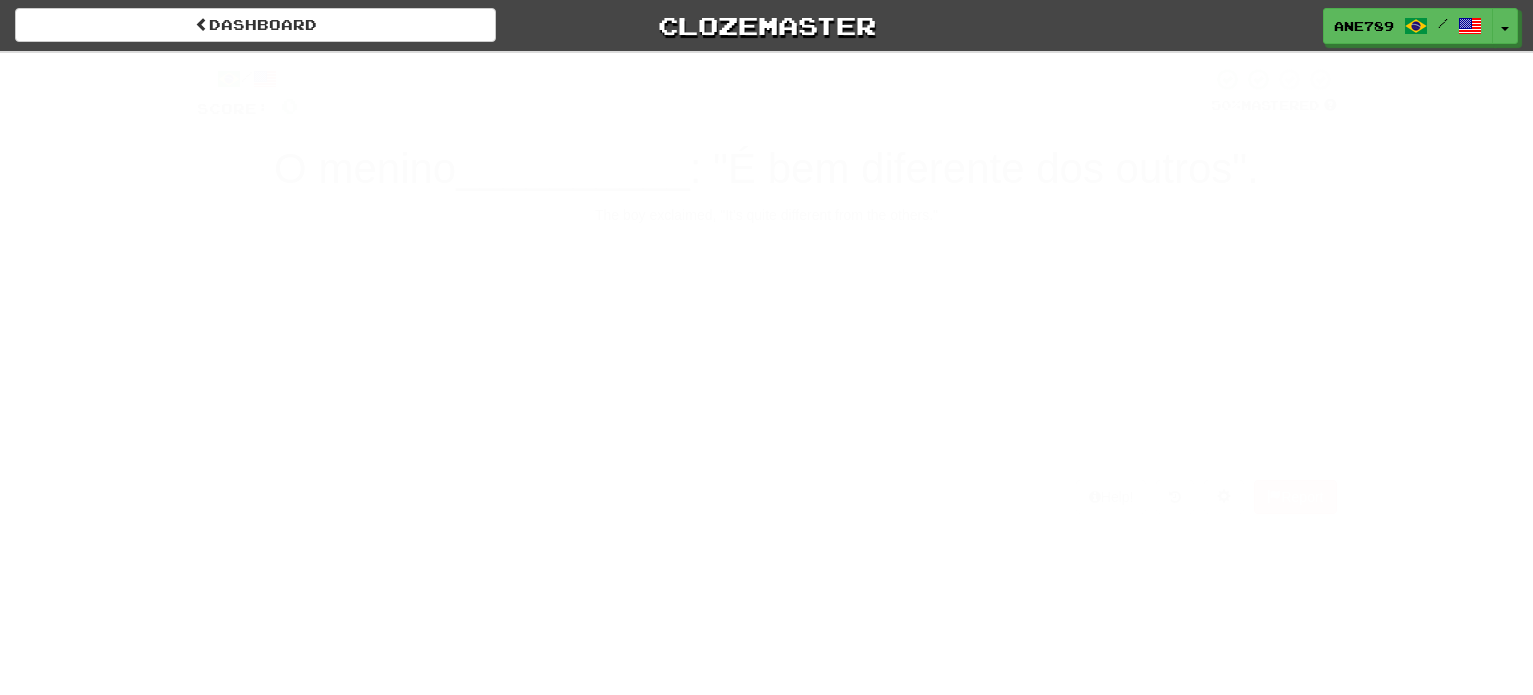 scroll, scrollTop: 0, scrollLeft: 0, axis: both 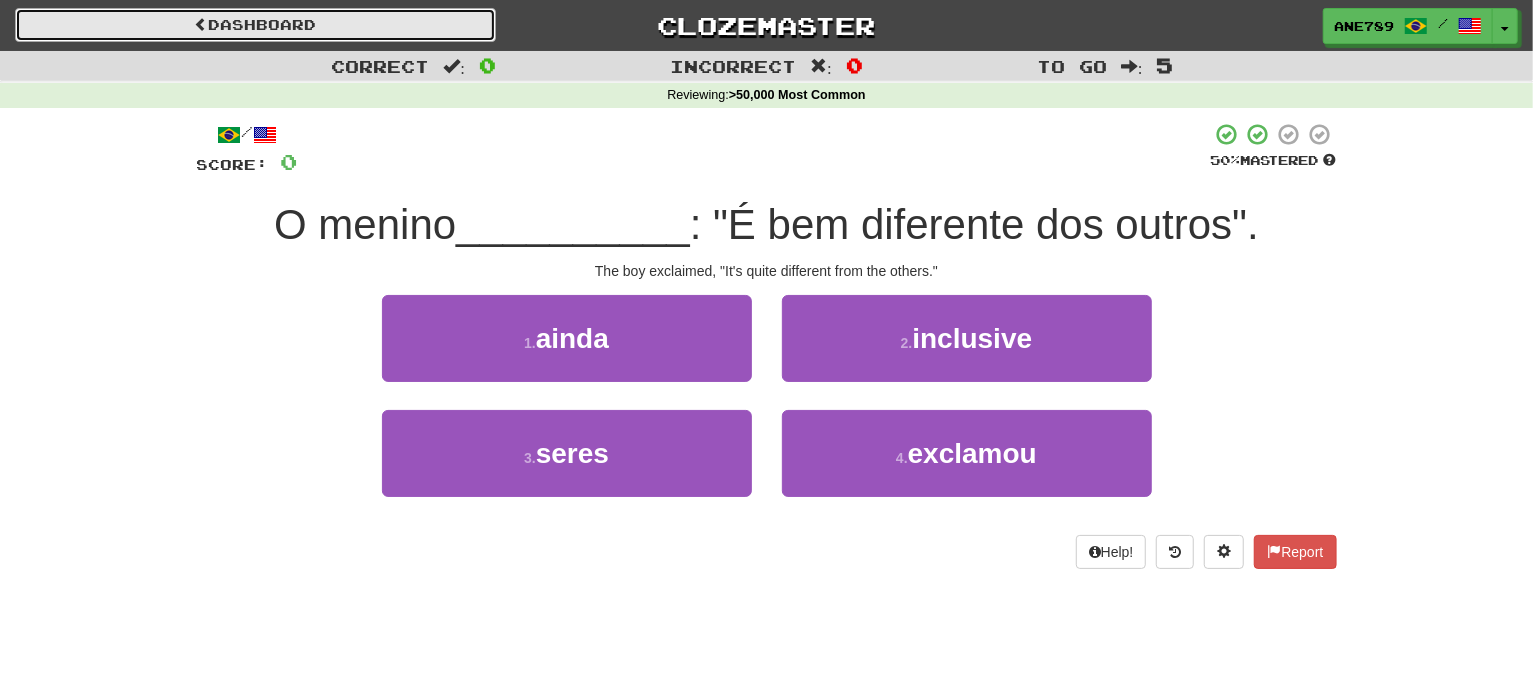 click on "Dashboard" at bounding box center [255, 25] 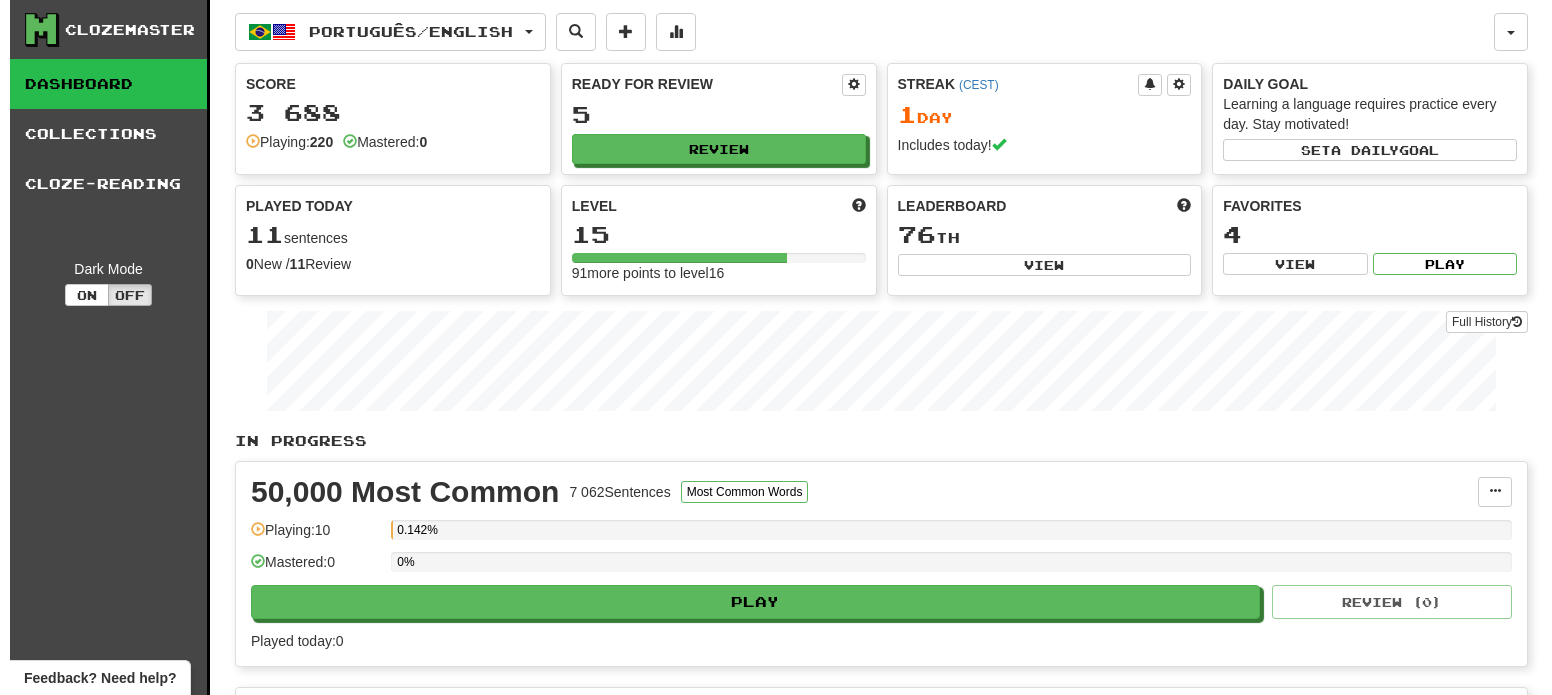 scroll, scrollTop: 0, scrollLeft: 0, axis: both 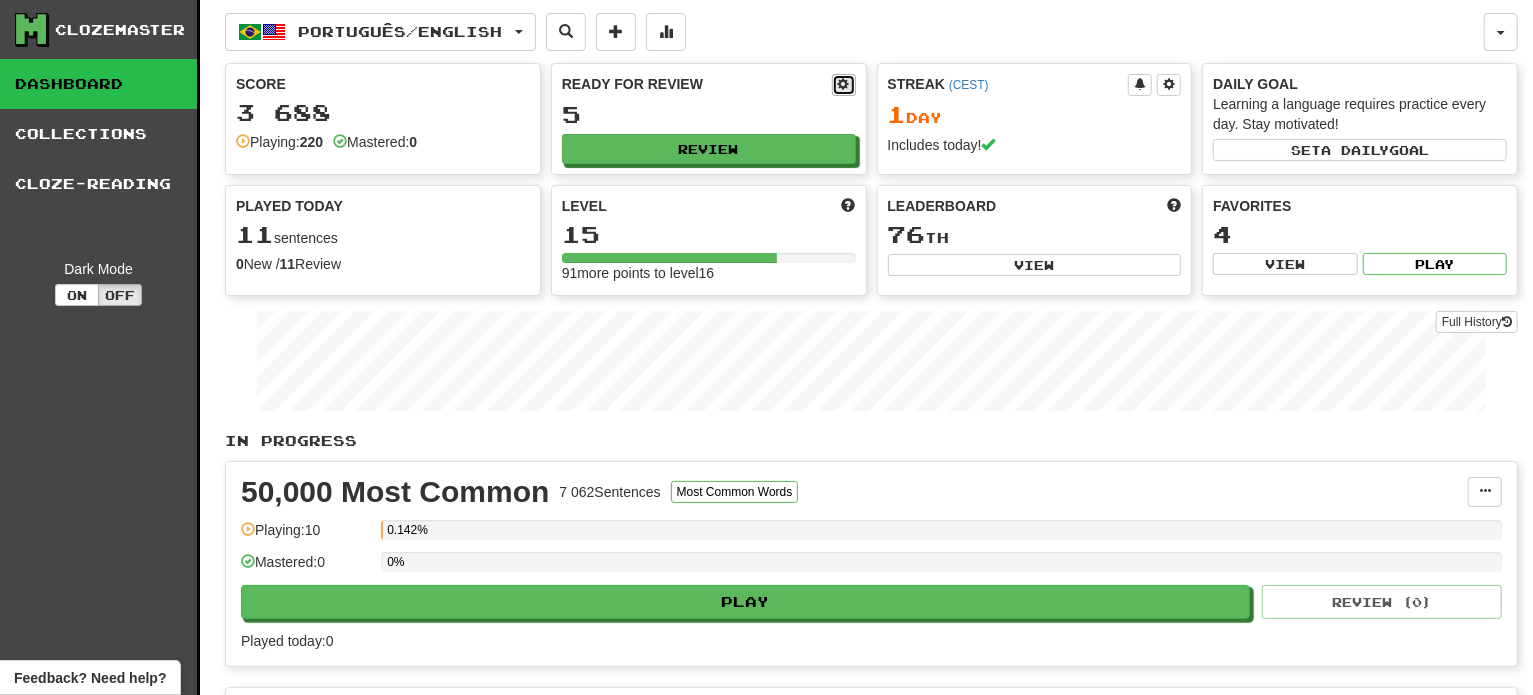 click at bounding box center [844, 85] 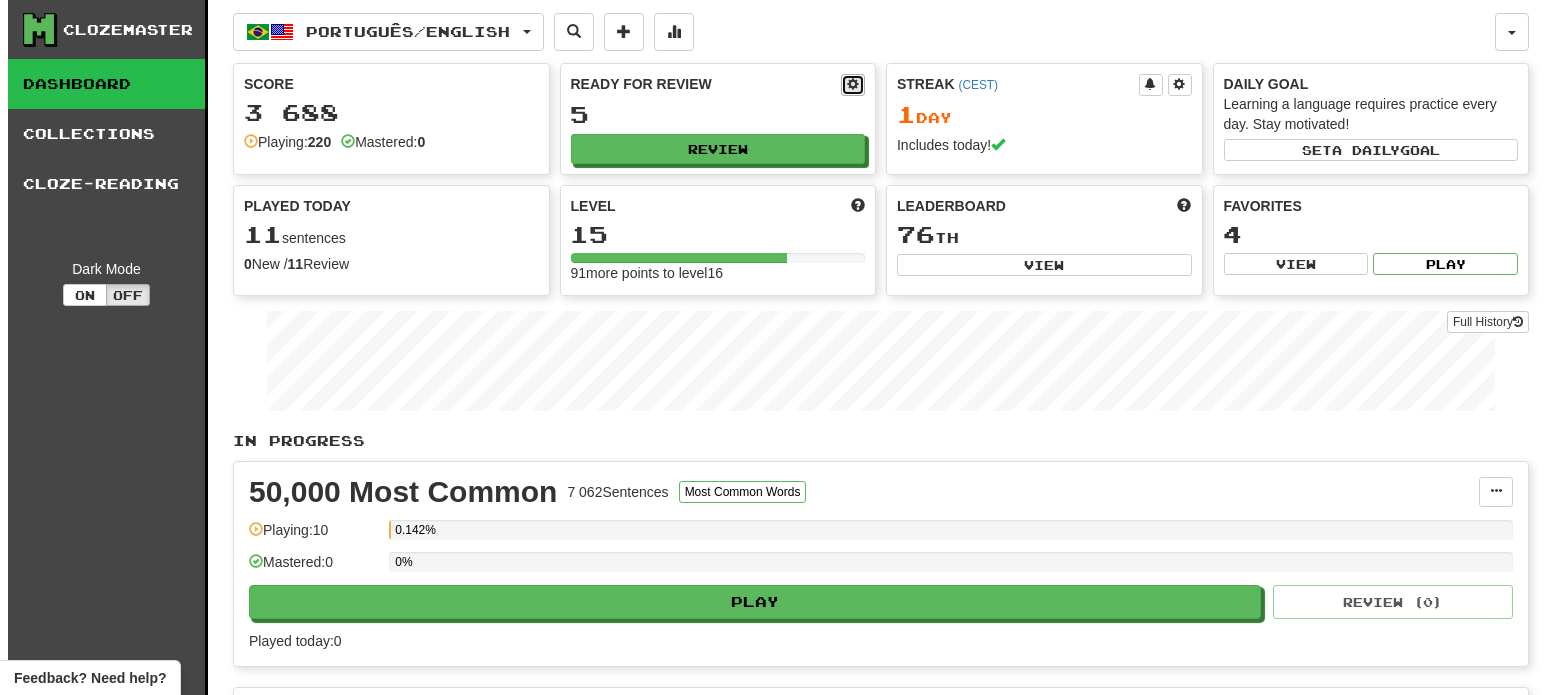select on "*" 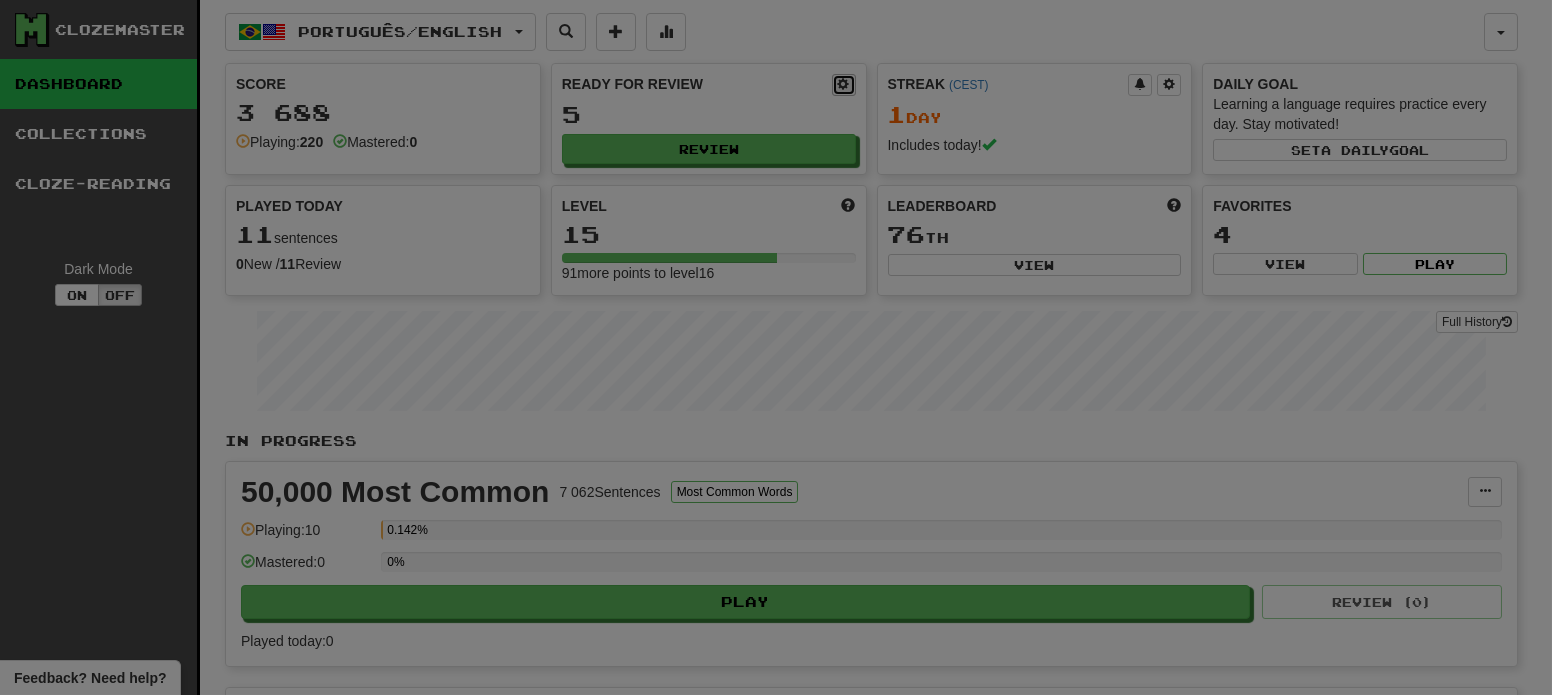 type on "**" 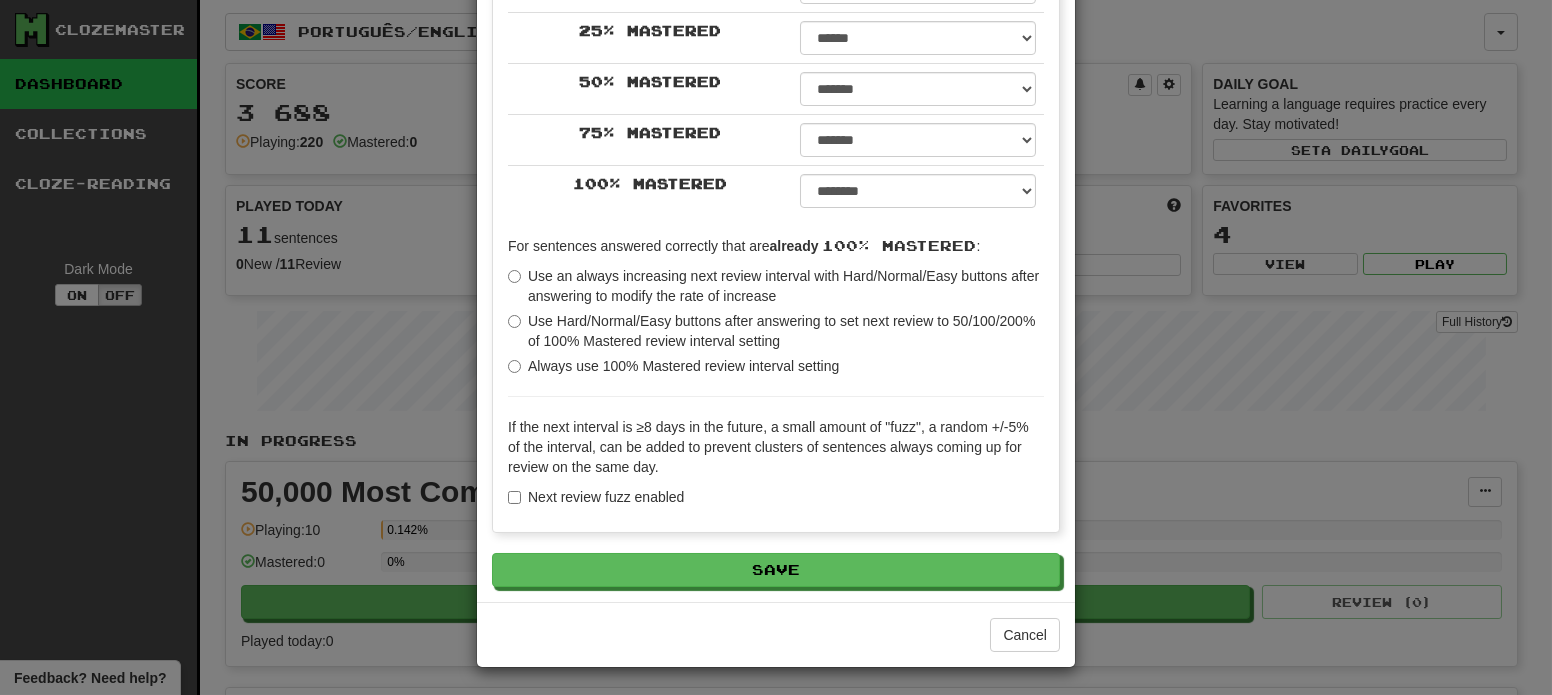 scroll, scrollTop: 0, scrollLeft: 0, axis: both 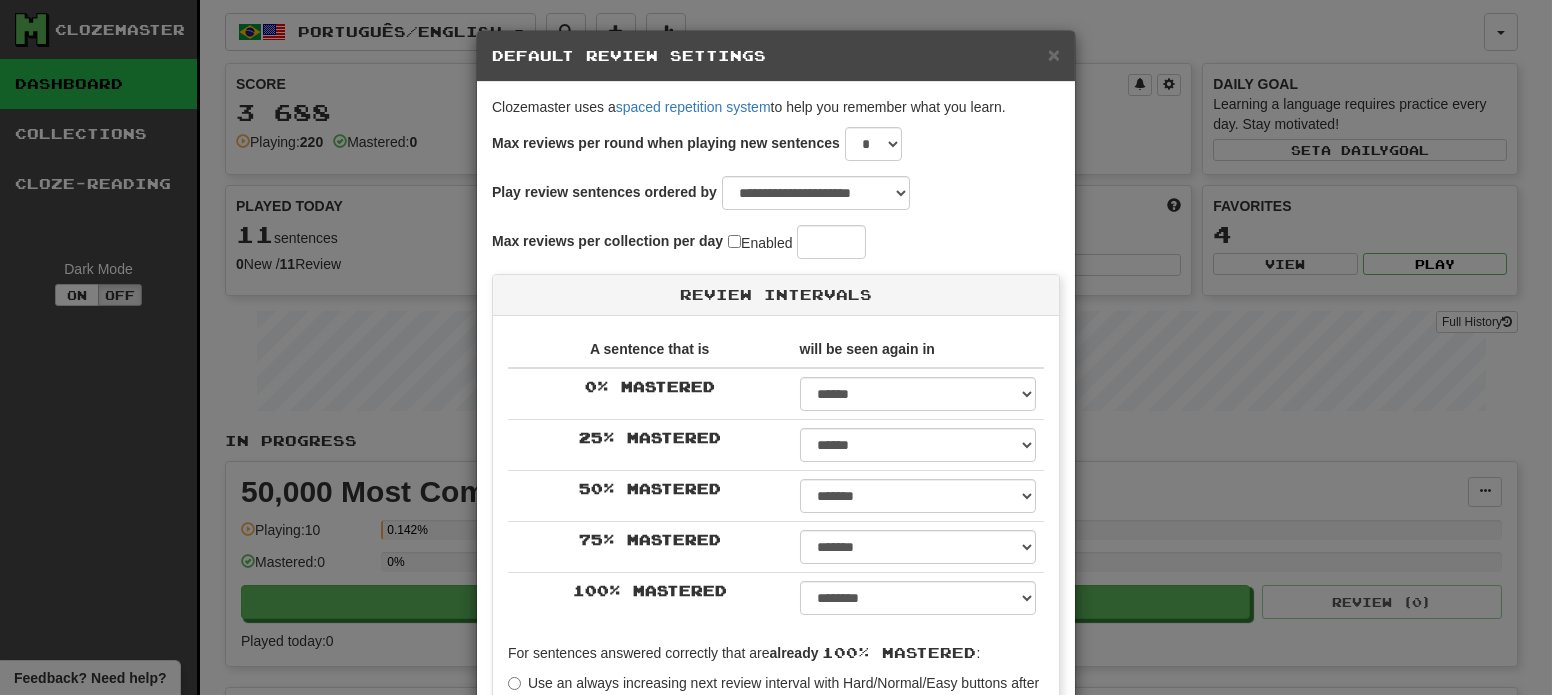 click on "× Default Review Settings" at bounding box center (776, 56) 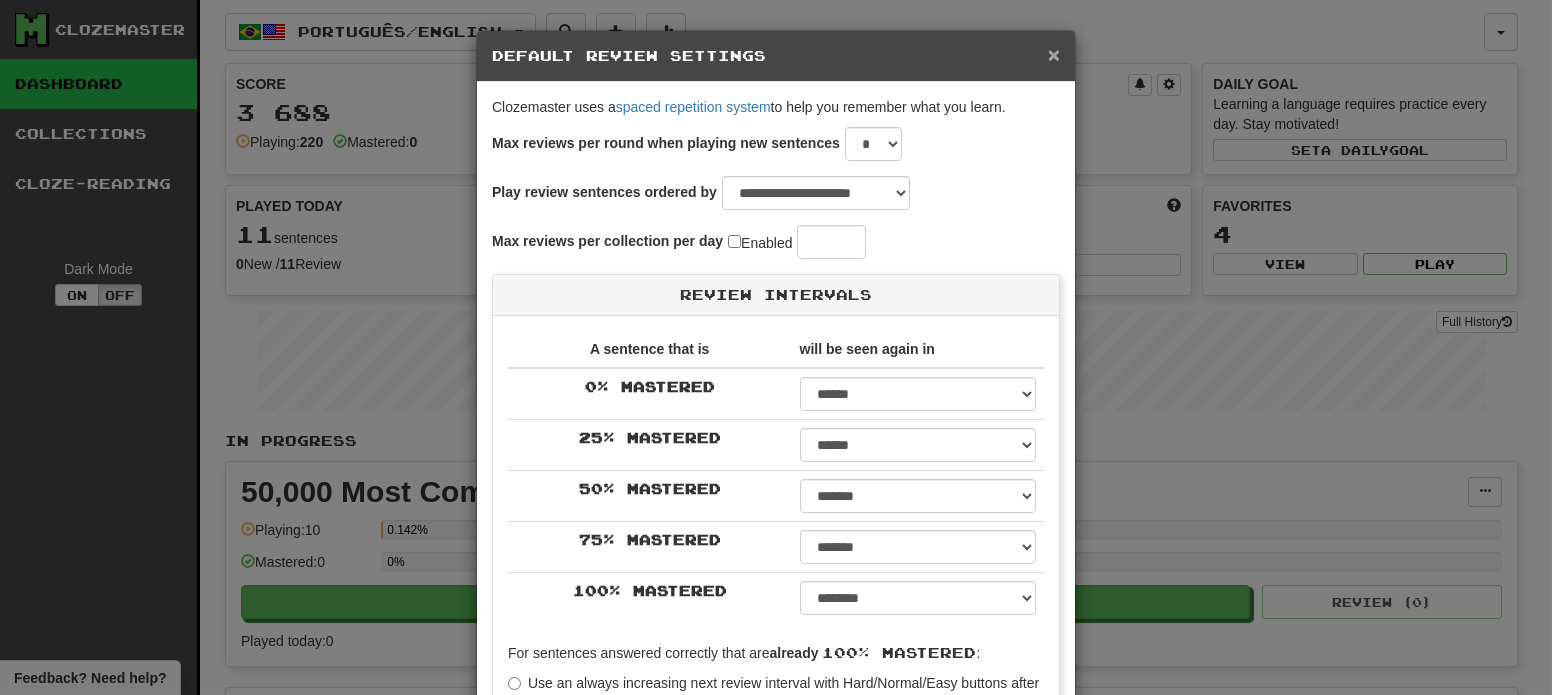 click on "×" at bounding box center [1054, 54] 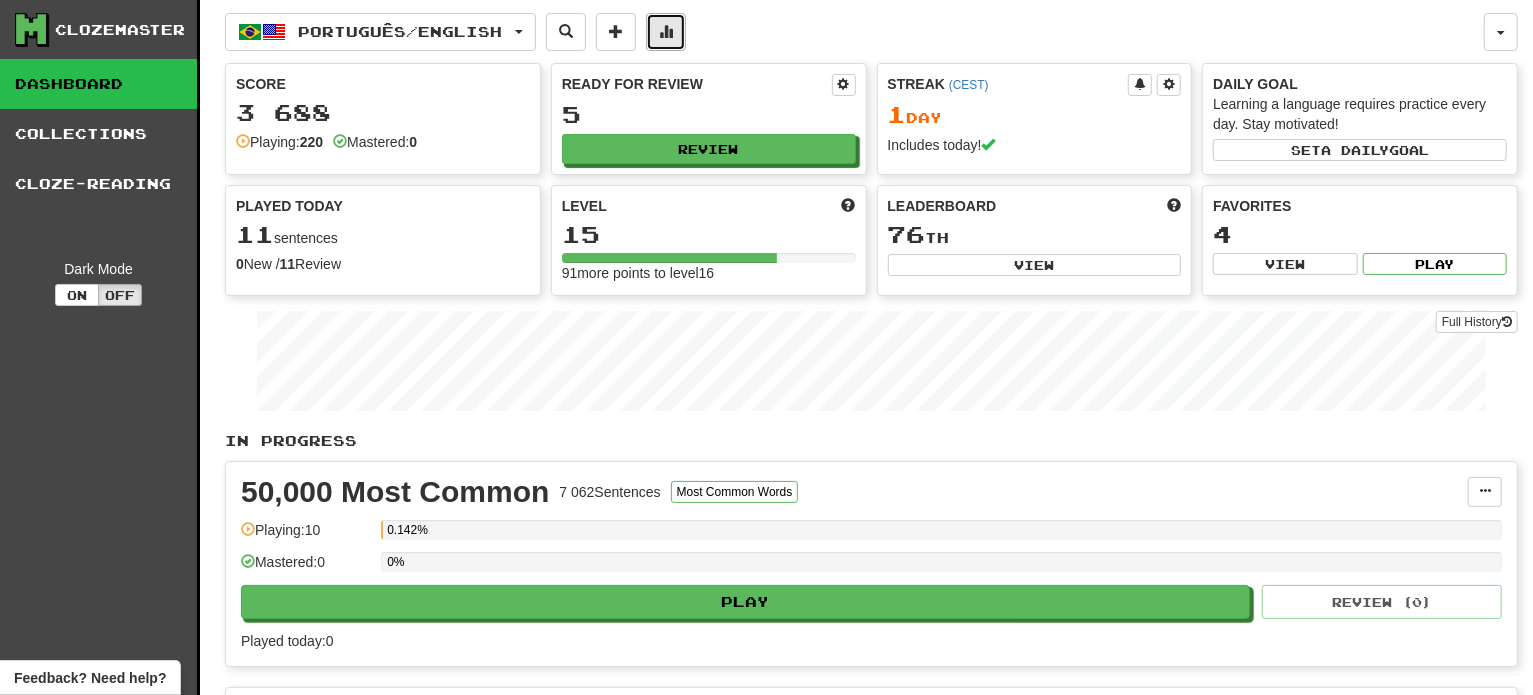 click at bounding box center (666, 31) 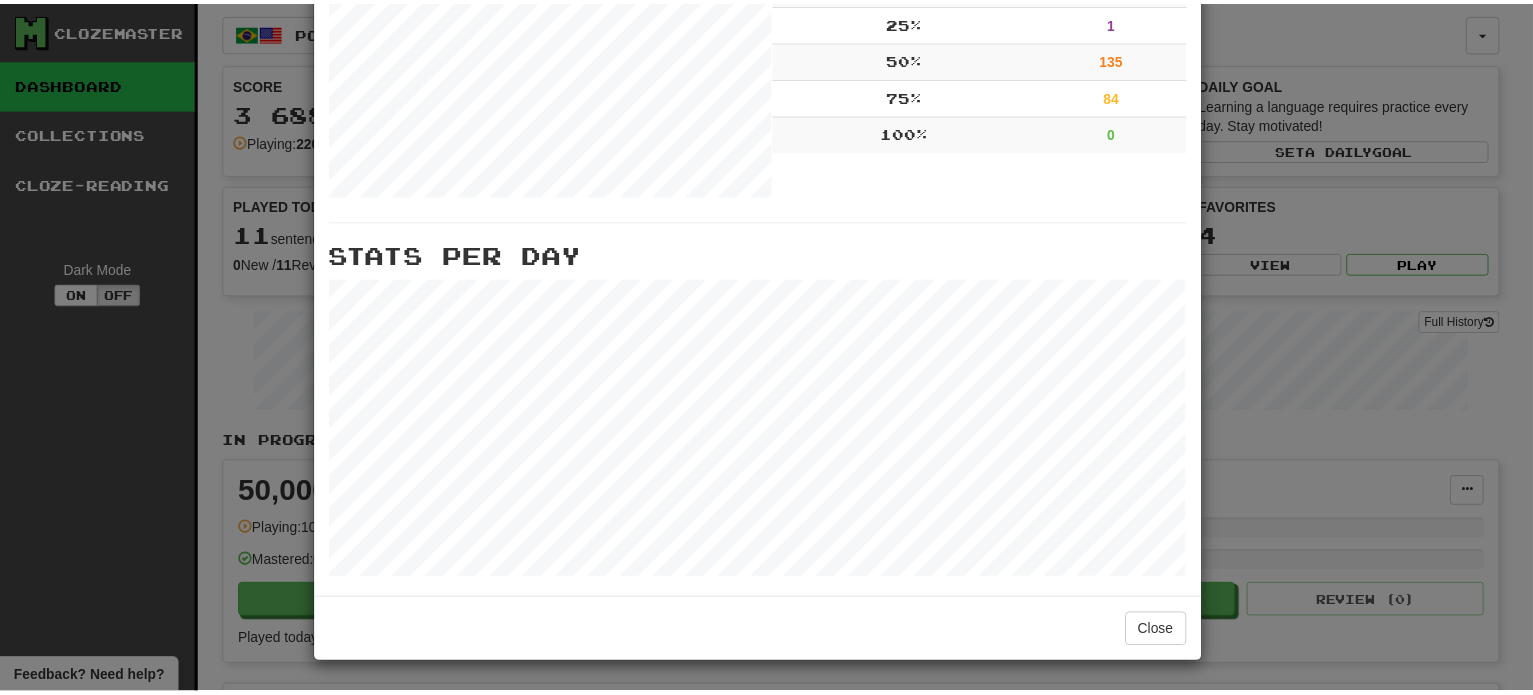 scroll, scrollTop: 0, scrollLeft: 0, axis: both 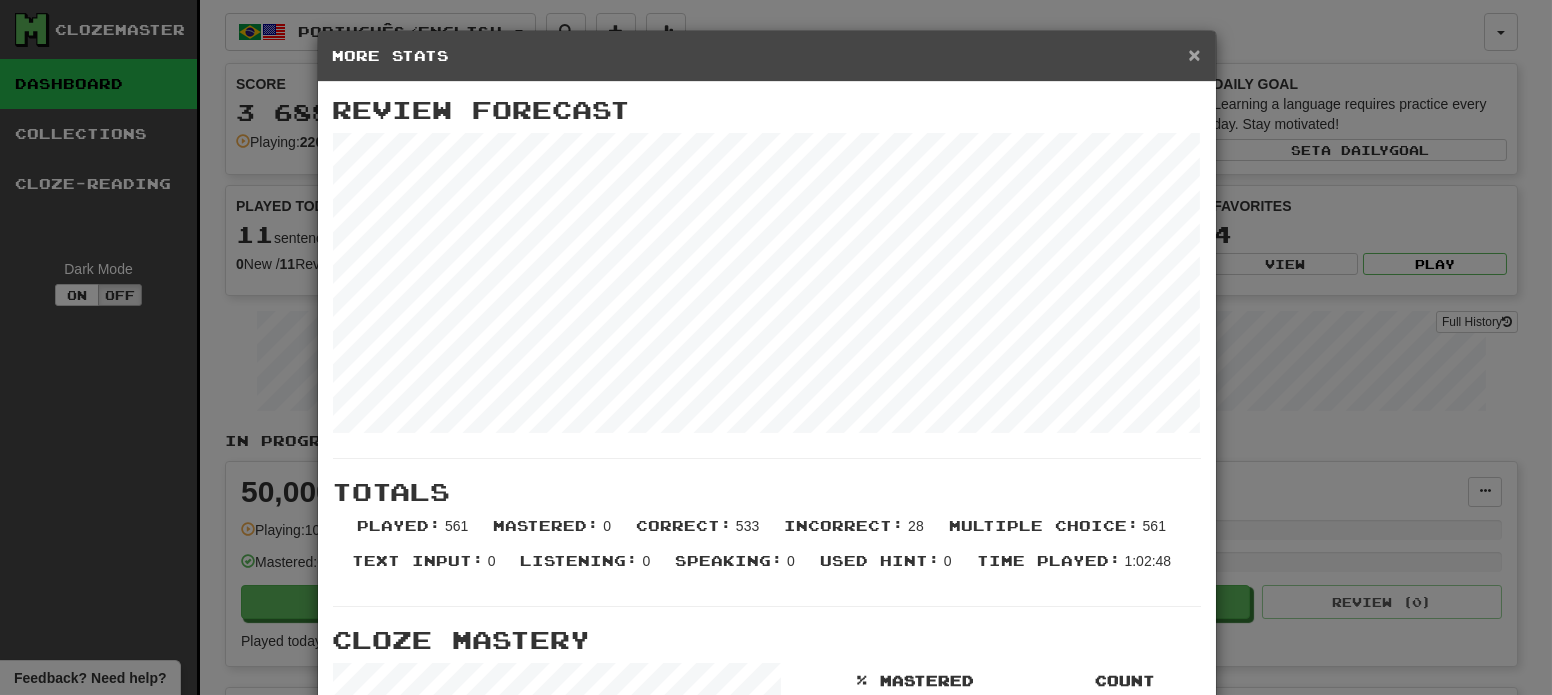 click on "×" at bounding box center [1194, 54] 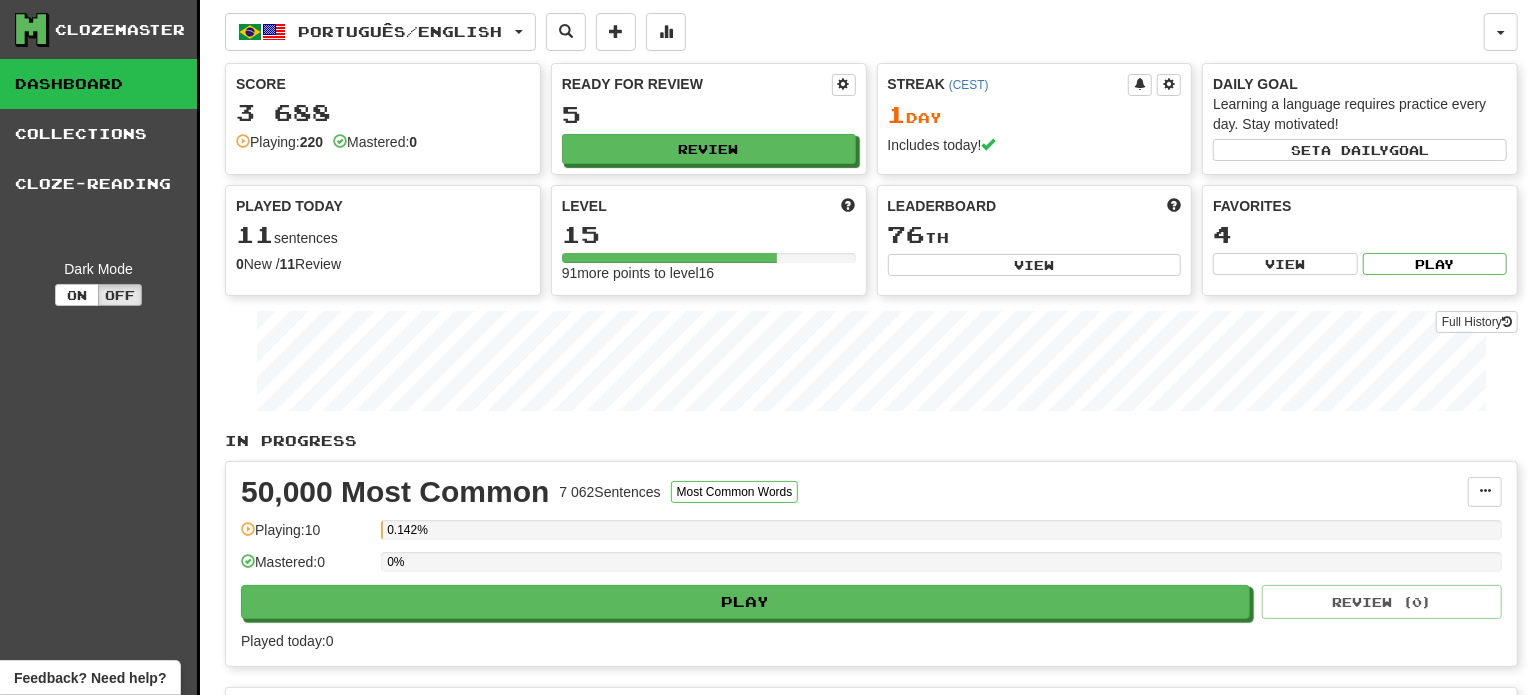 click on "Played Today 11  sentences 0  New /  11  Review Full History" at bounding box center (383, 235) 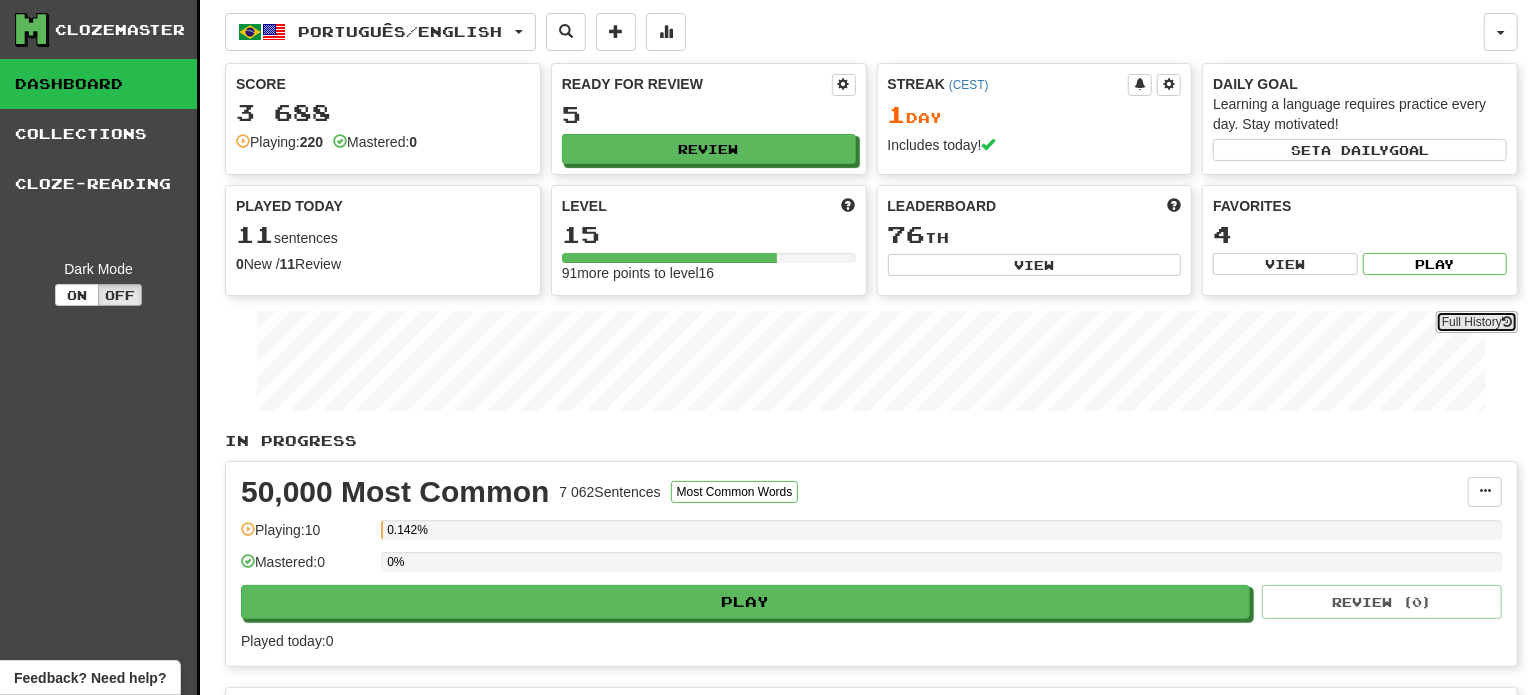 click on "Full History" at bounding box center [1477, 322] 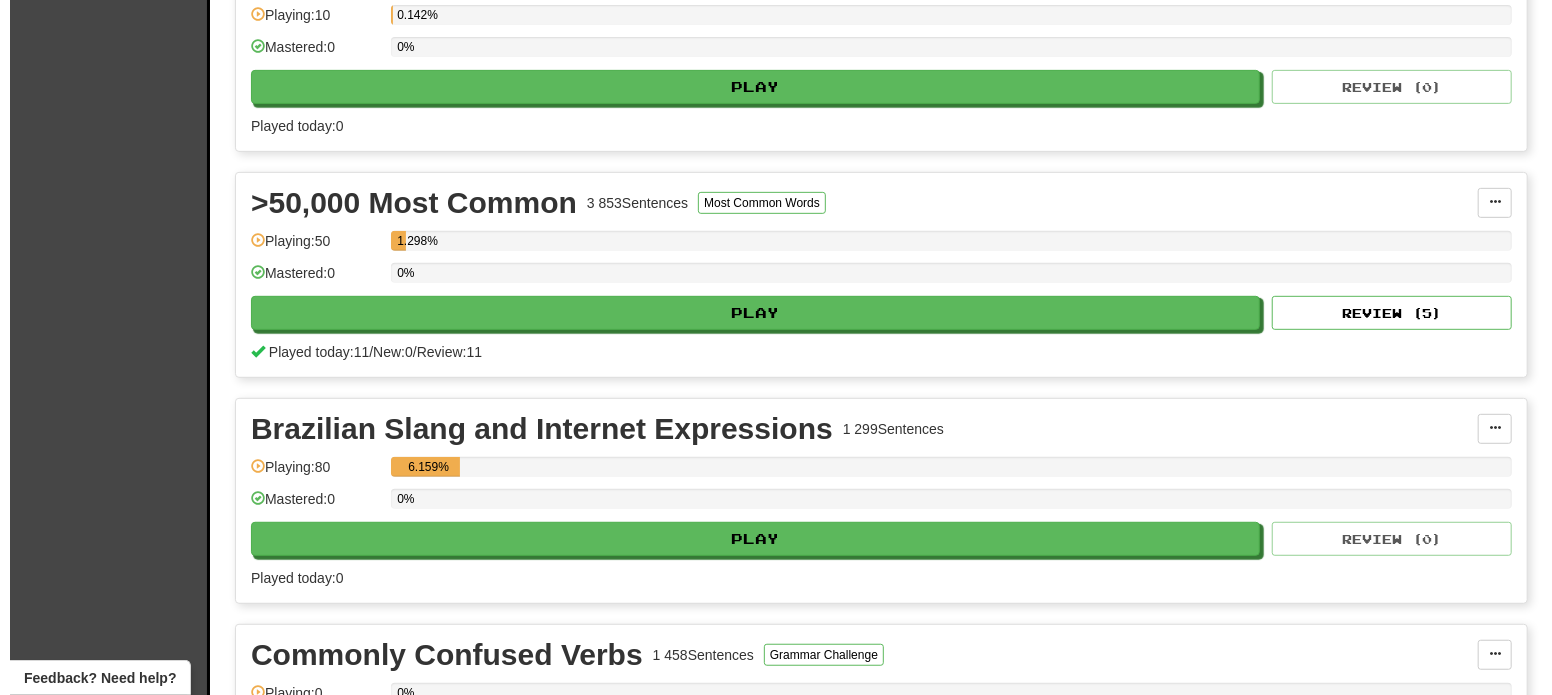 scroll, scrollTop: 552, scrollLeft: 0, axis: vertical 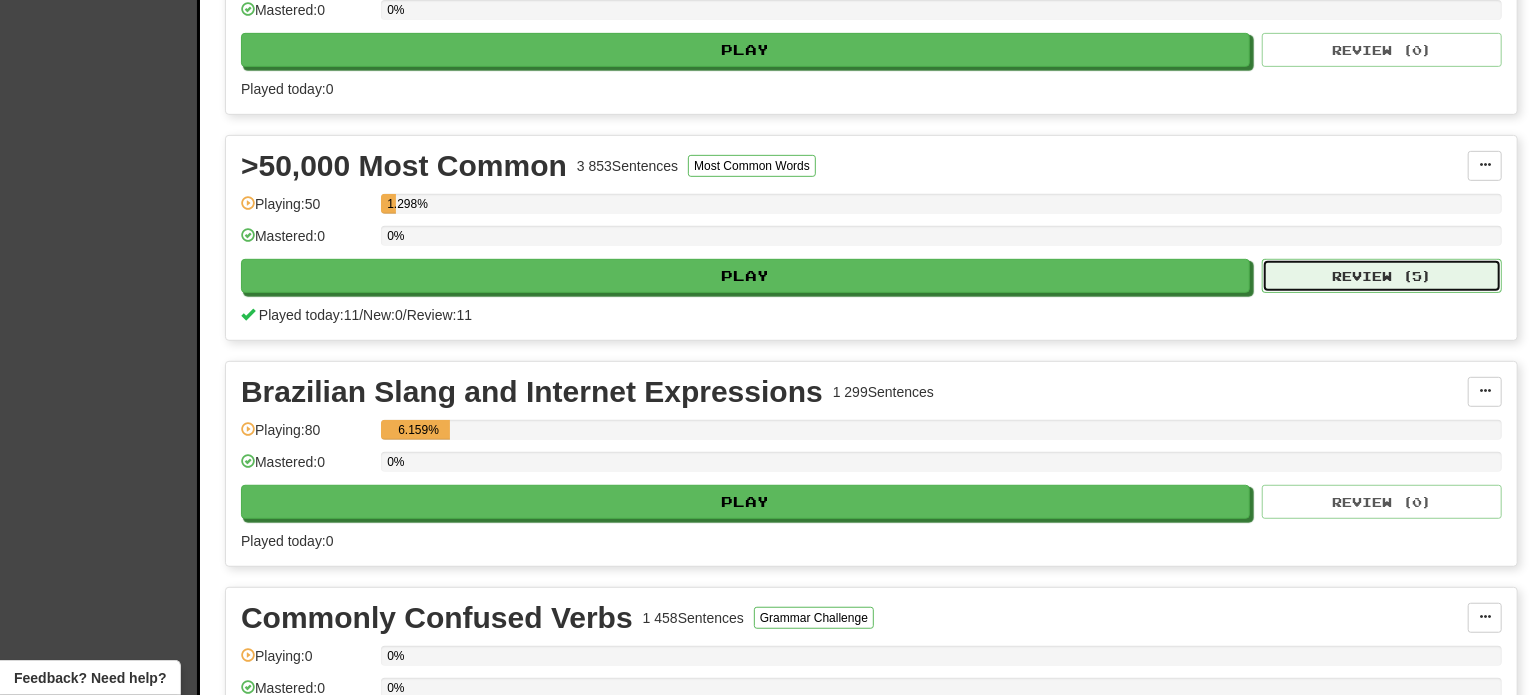 click on "Review ( 5 )" at bounding box center (1382, 276) 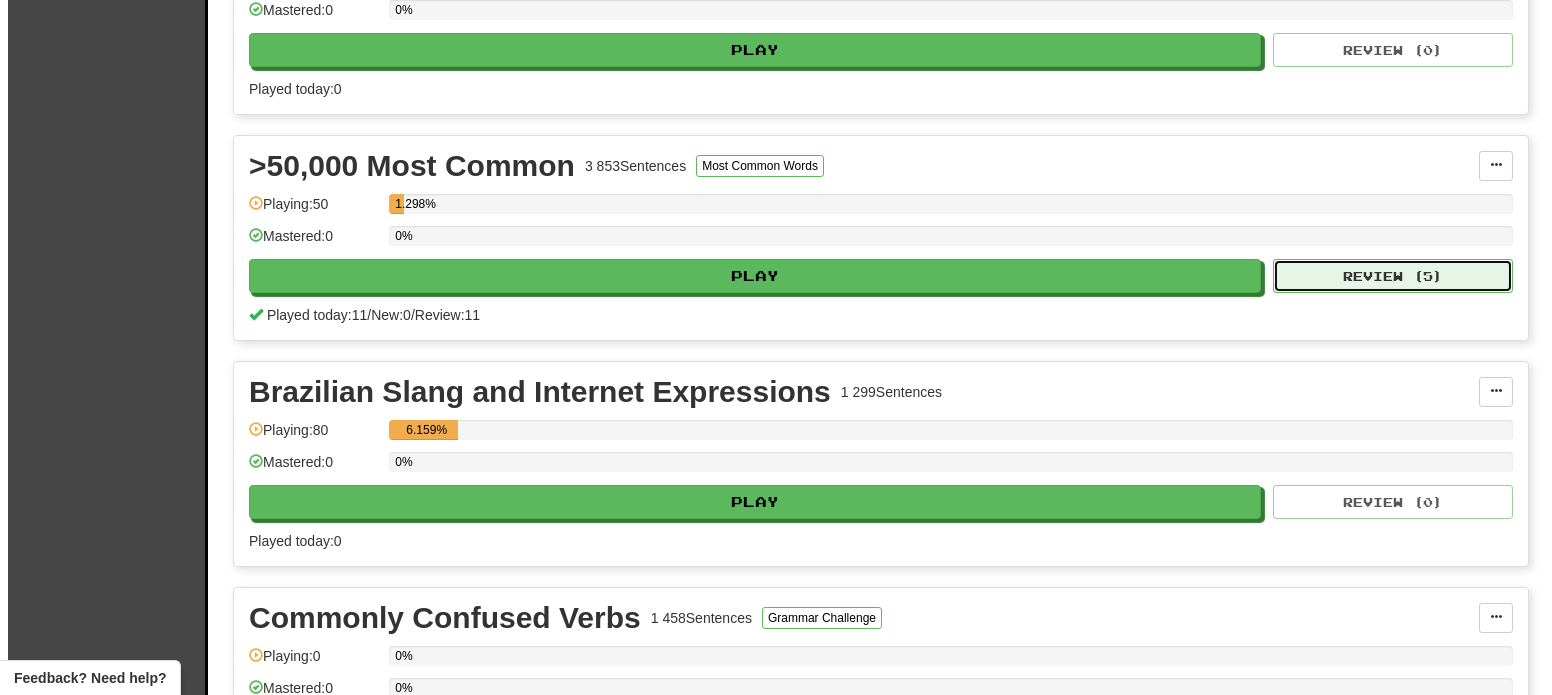 select on "**" 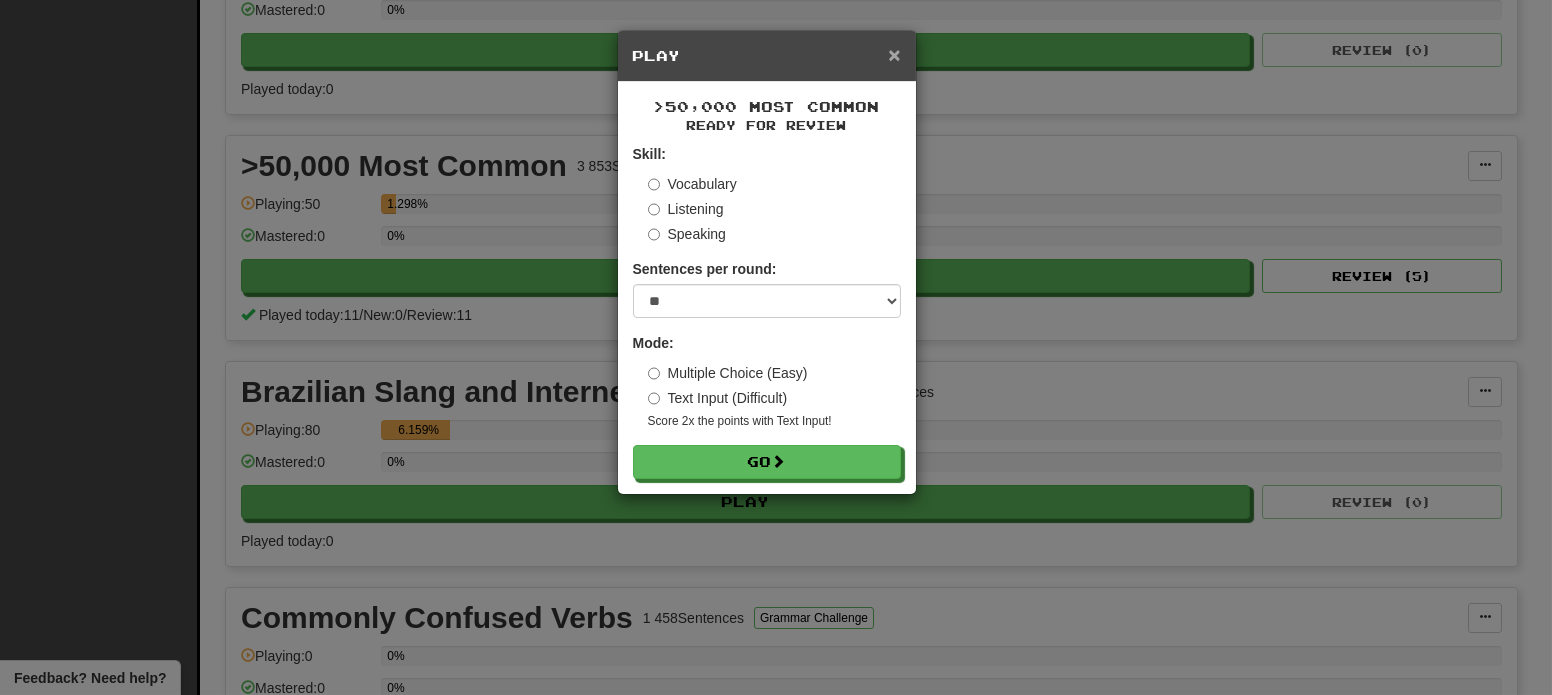click on "×" at bounding box center [894, 54] 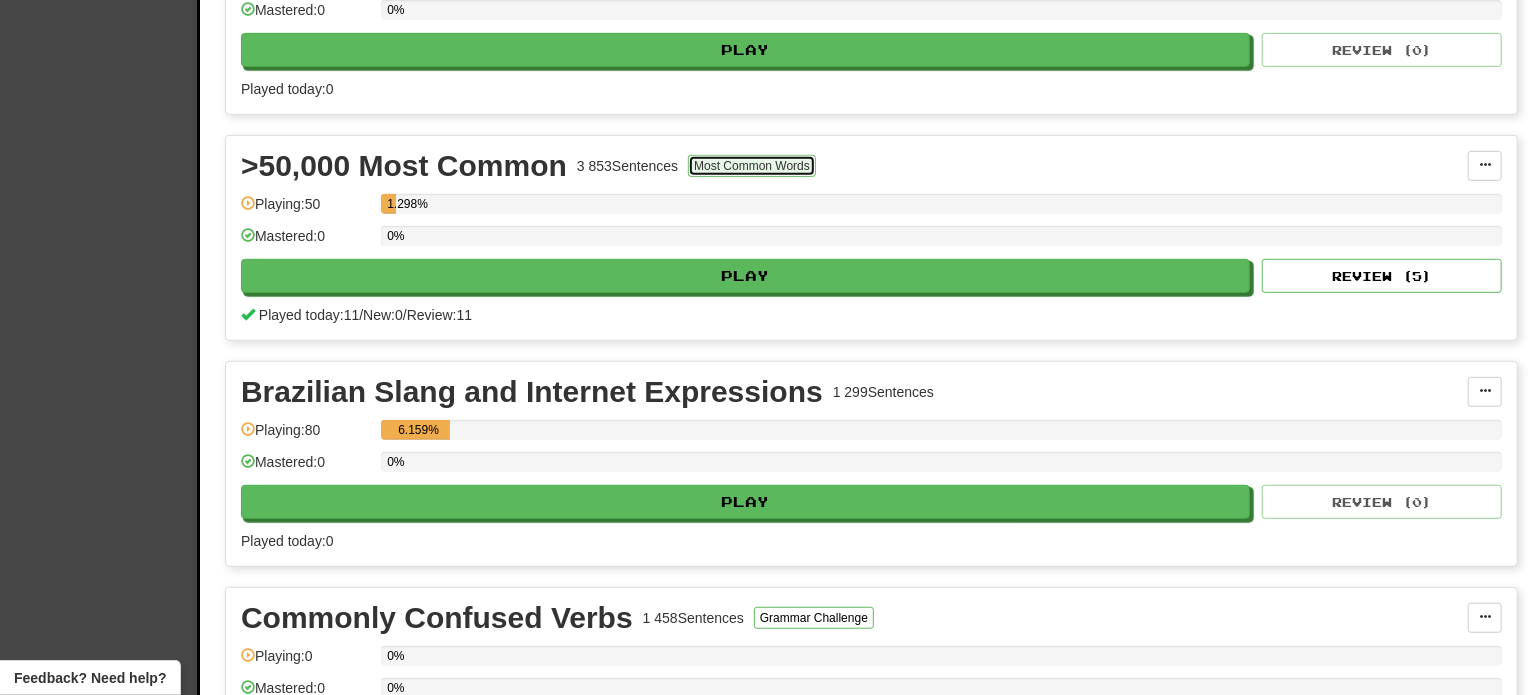 click on "Most Common Words" at bounding box center [752, 166] 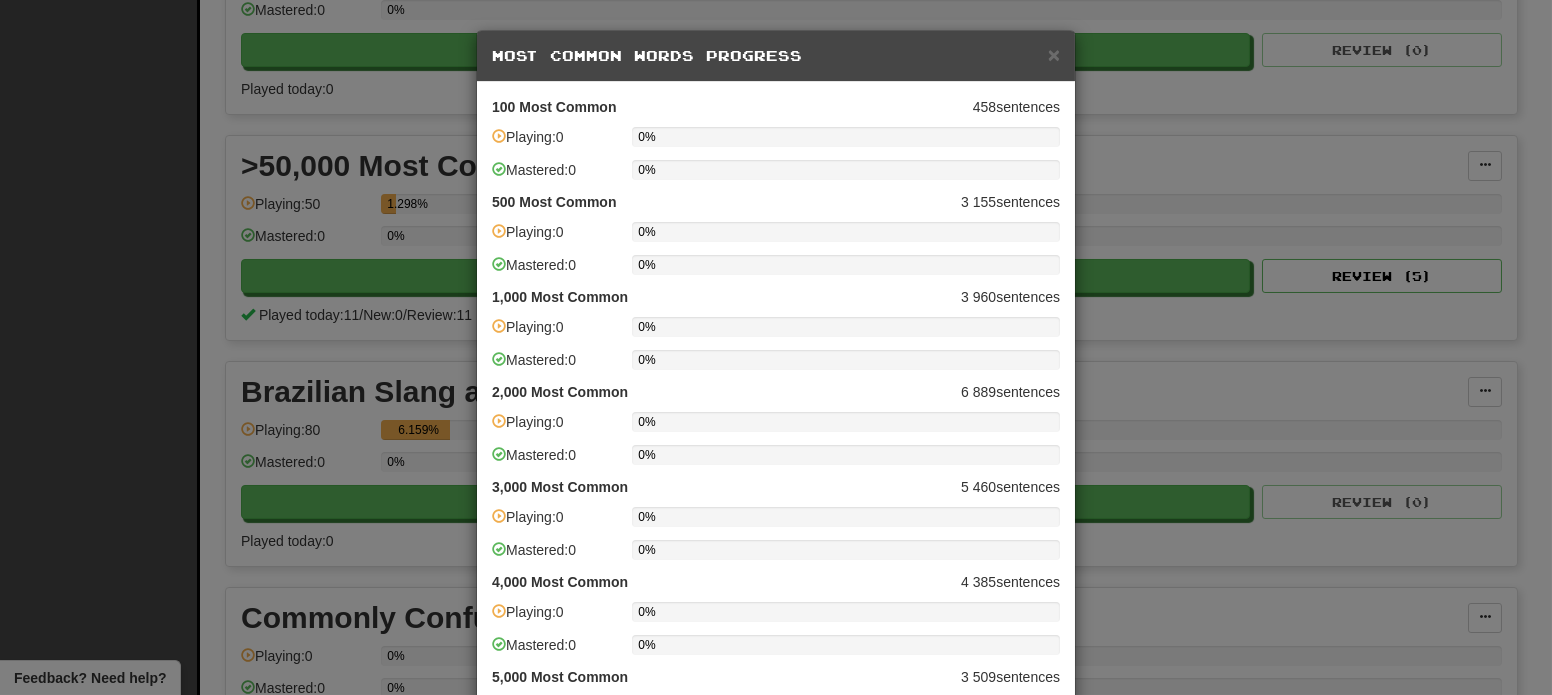 click on "× Most Common Words Progress" at bounding box center [776, 56] 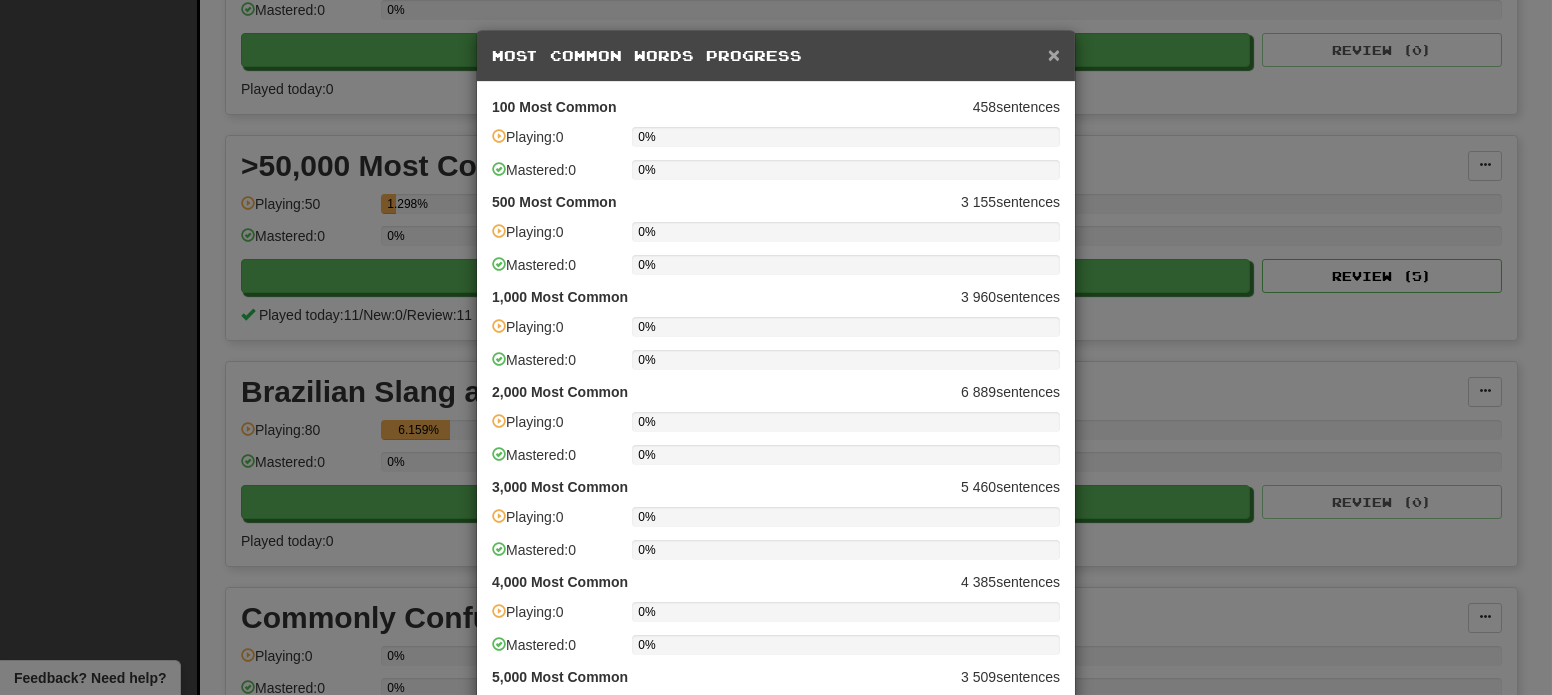 click on "×" at bounding box center [1054, 54] 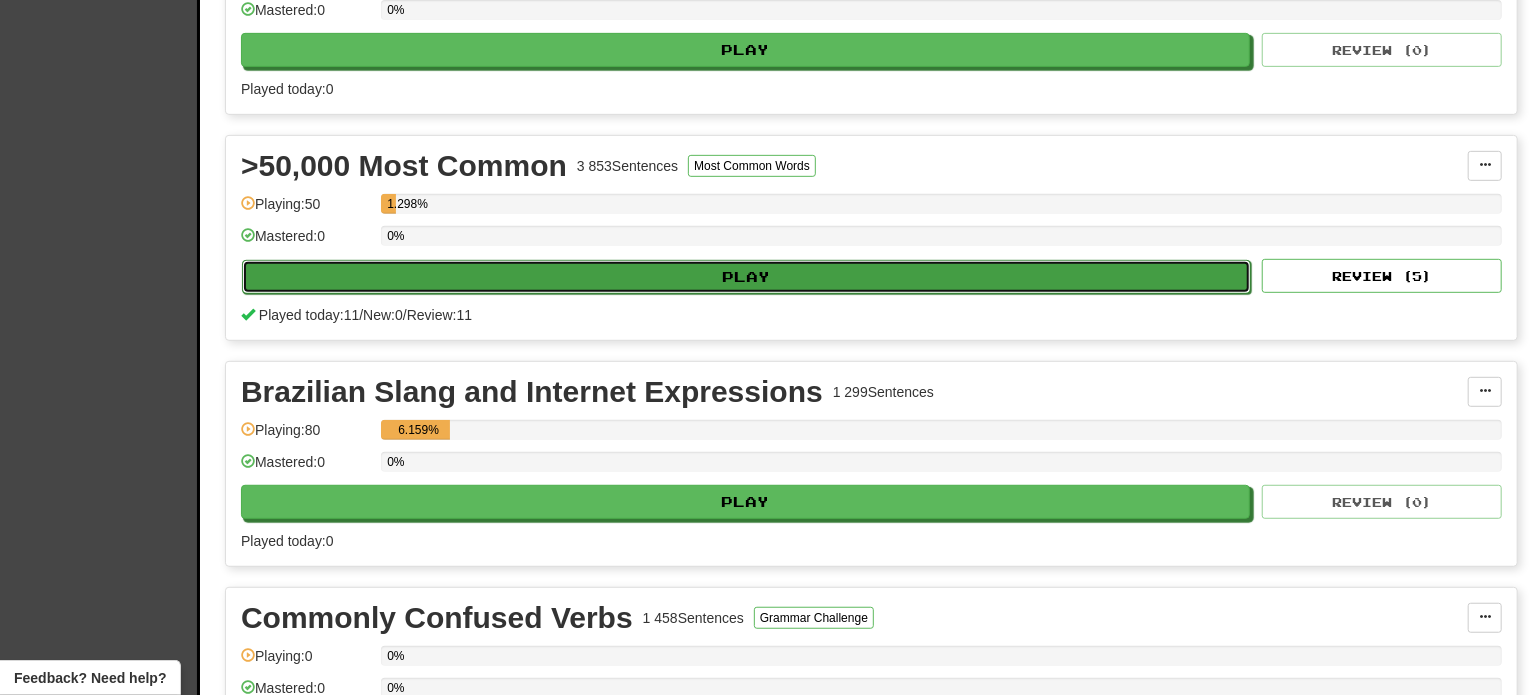 click on "Play" at bounding box center (746, 277) 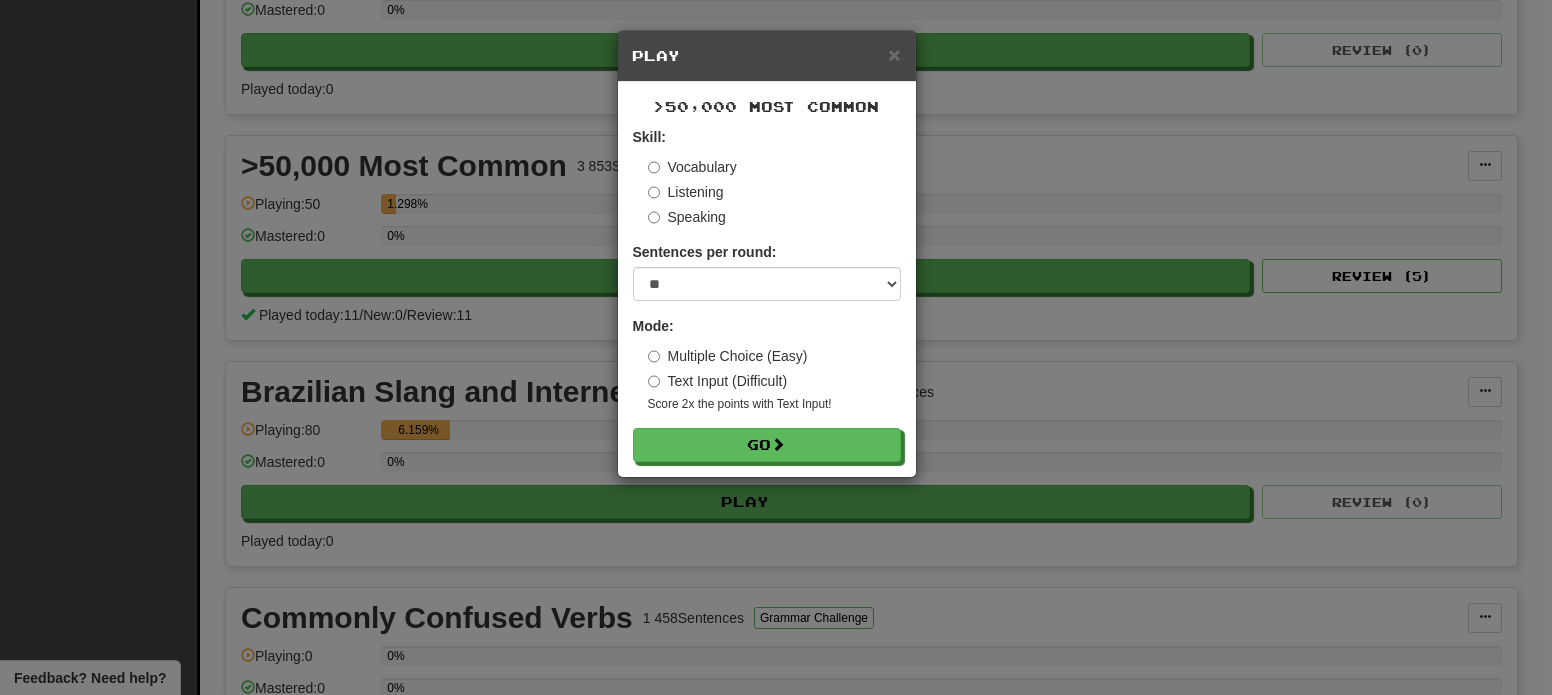 click on "Play" at bounding box center (767, 56) 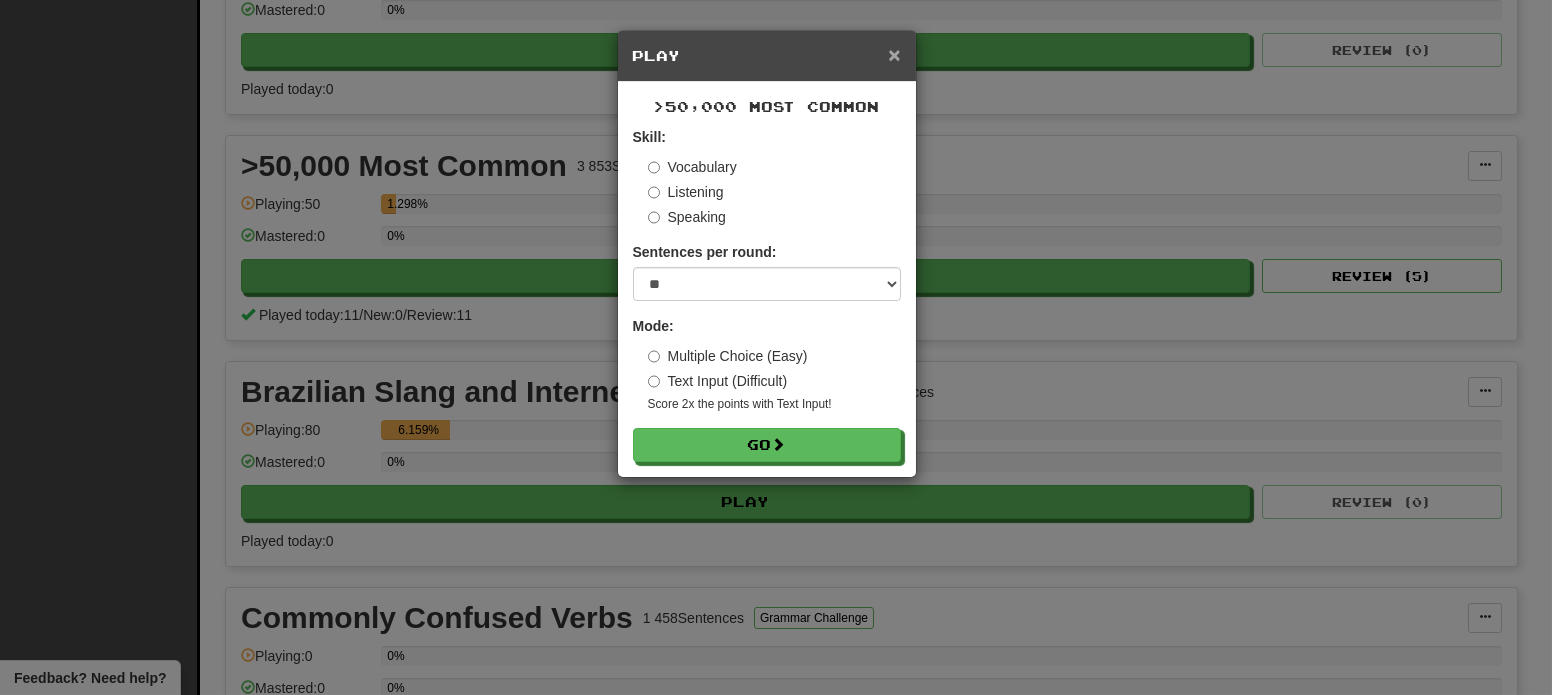 click on "×" at bounding box center (894, 54) 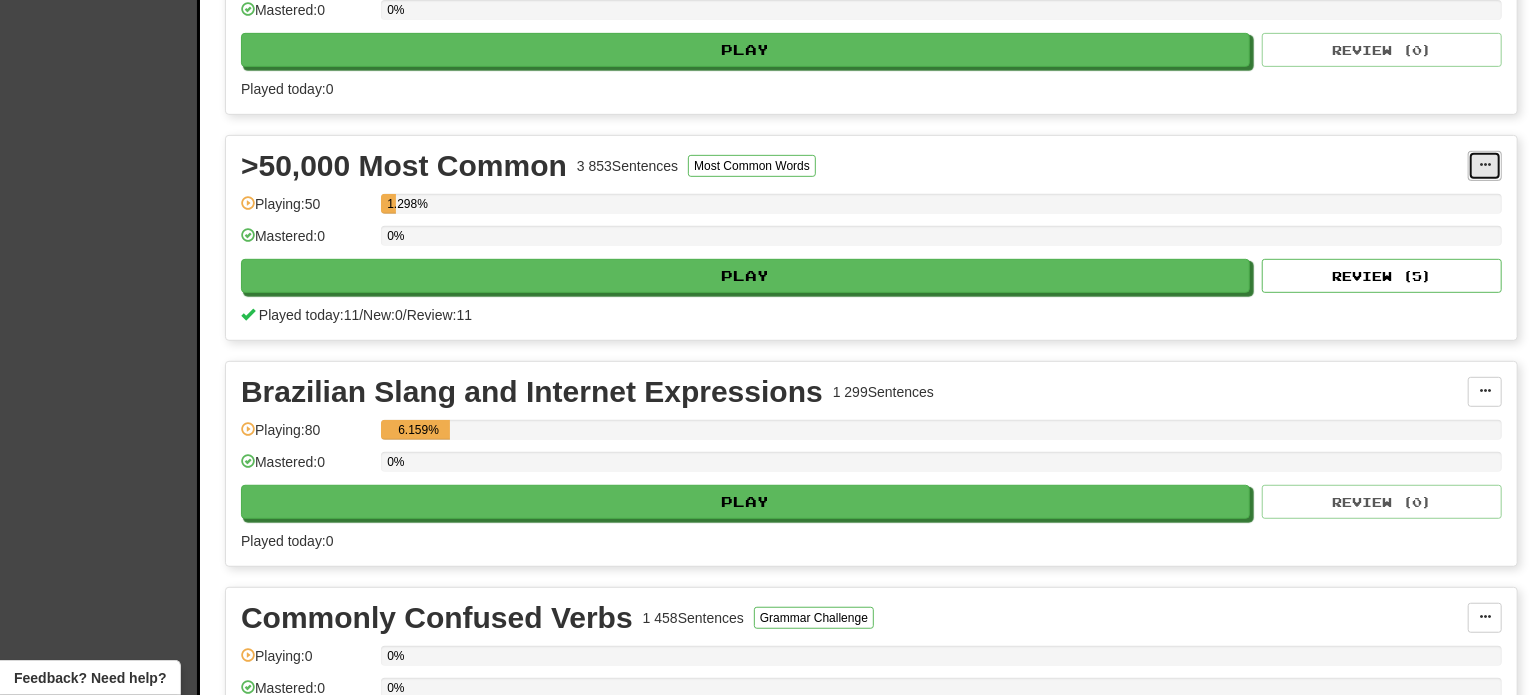 click at bounding box center (1485, 165) 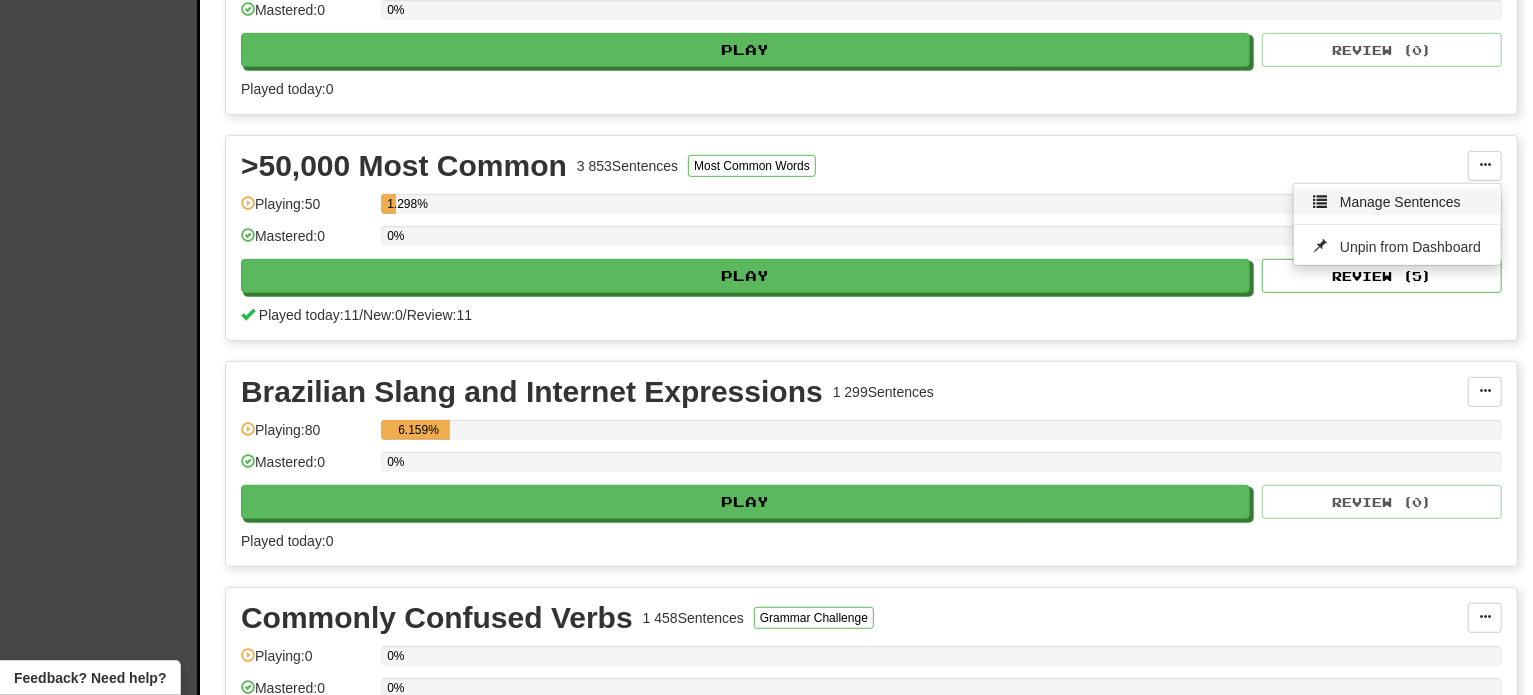 click on "Manage Sentences" at bounding box center (1400, 202) 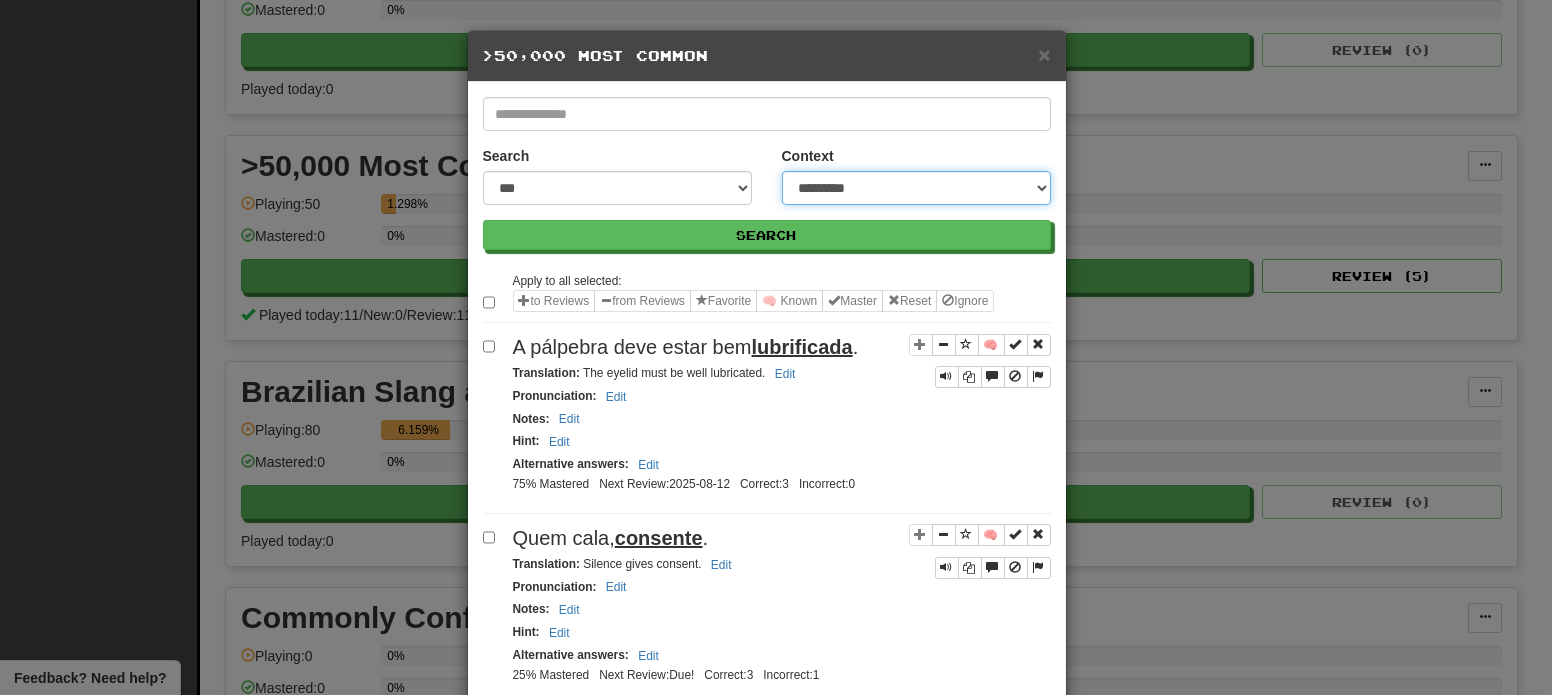 click on "**********" at bounding box center (916, 188) 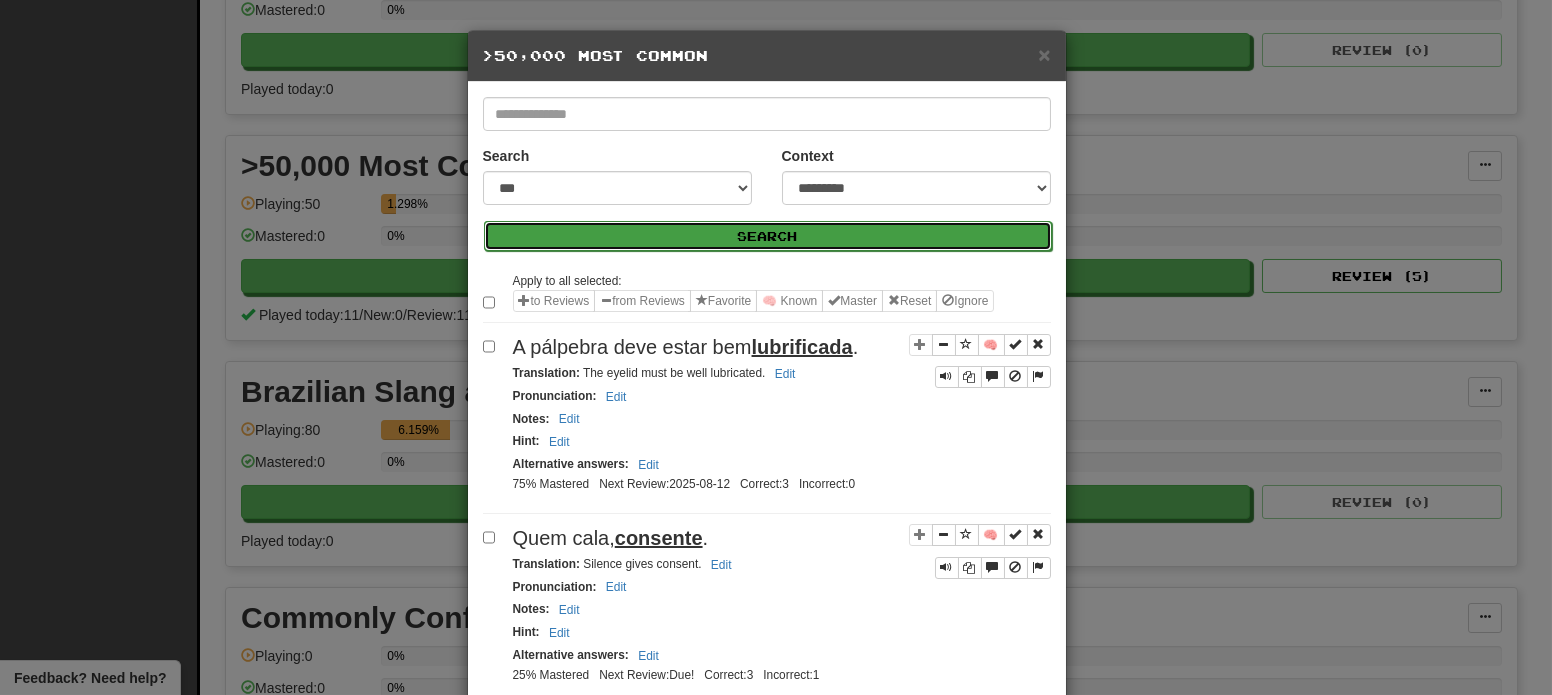 click on "Search" at bounding box center (768, 236) 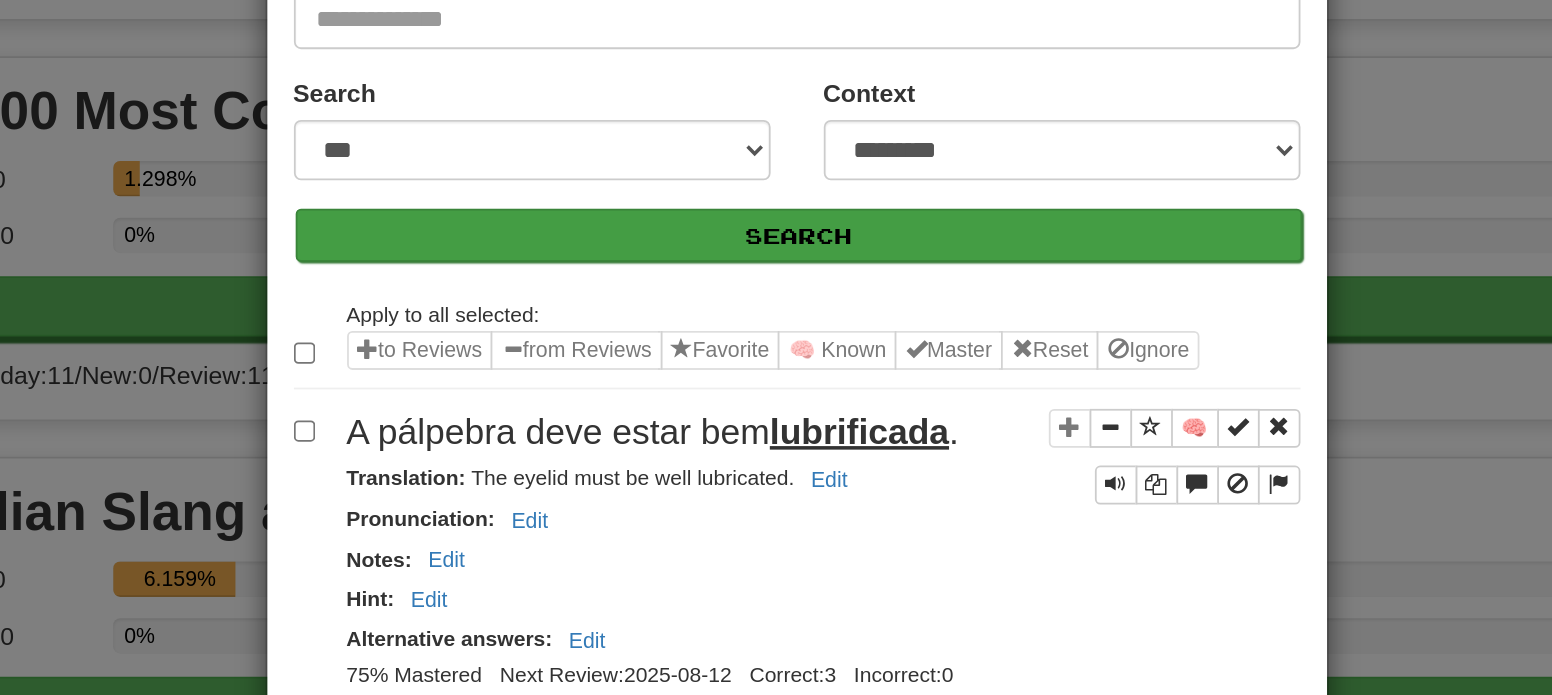 scroll, scrollTop: 552, scrollLeft: 0, axis: vertical 